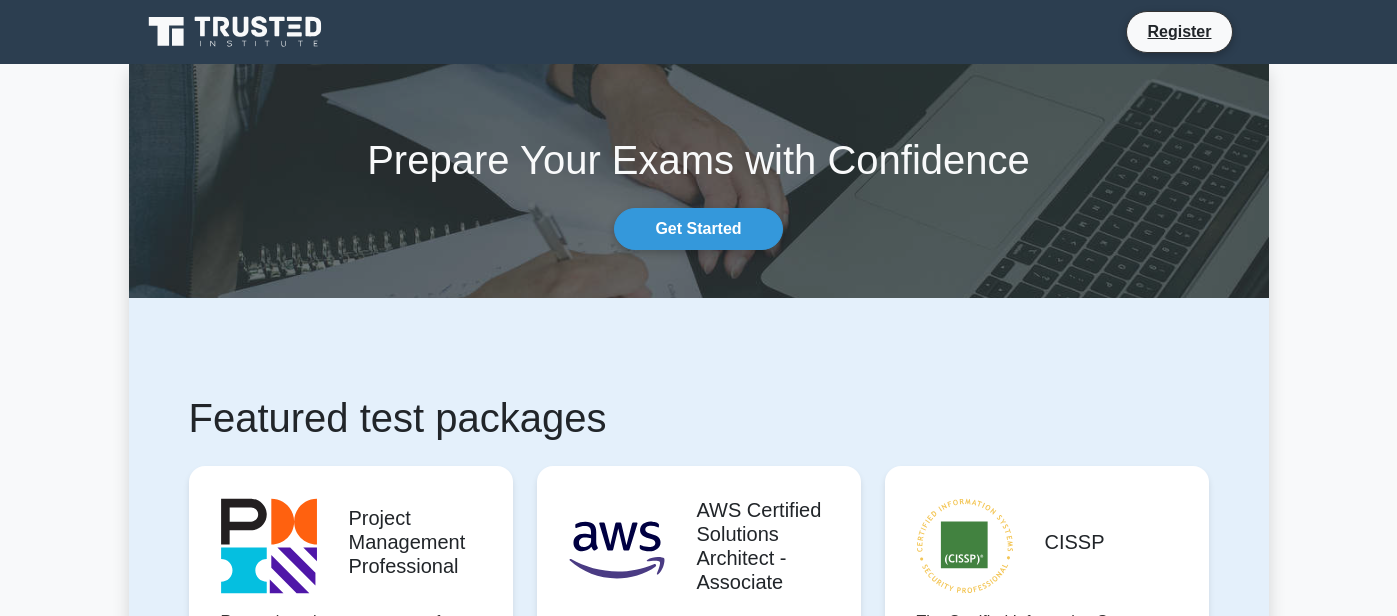 scroll, scrollTop: 0, scrollLeft: 0, axis: both 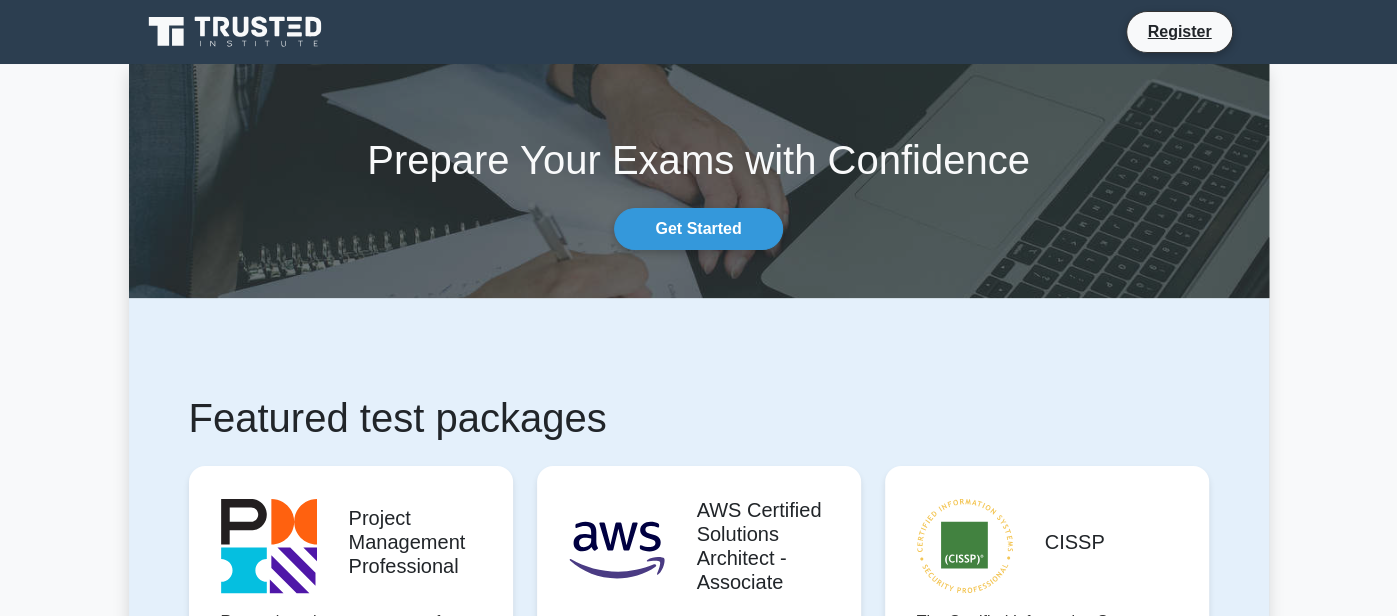 click on "Featured test packages" at bounding box center (699, 418) 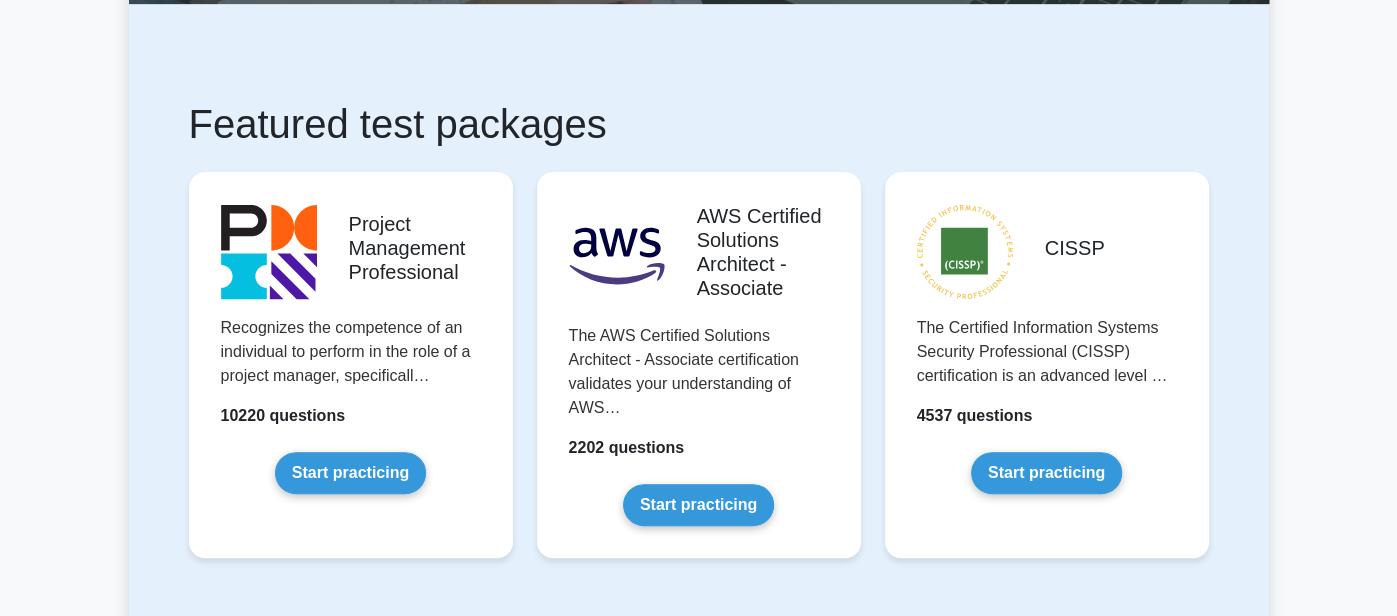 scroll, scrollTop: 298, scrollLeft: 0, axis: vertical 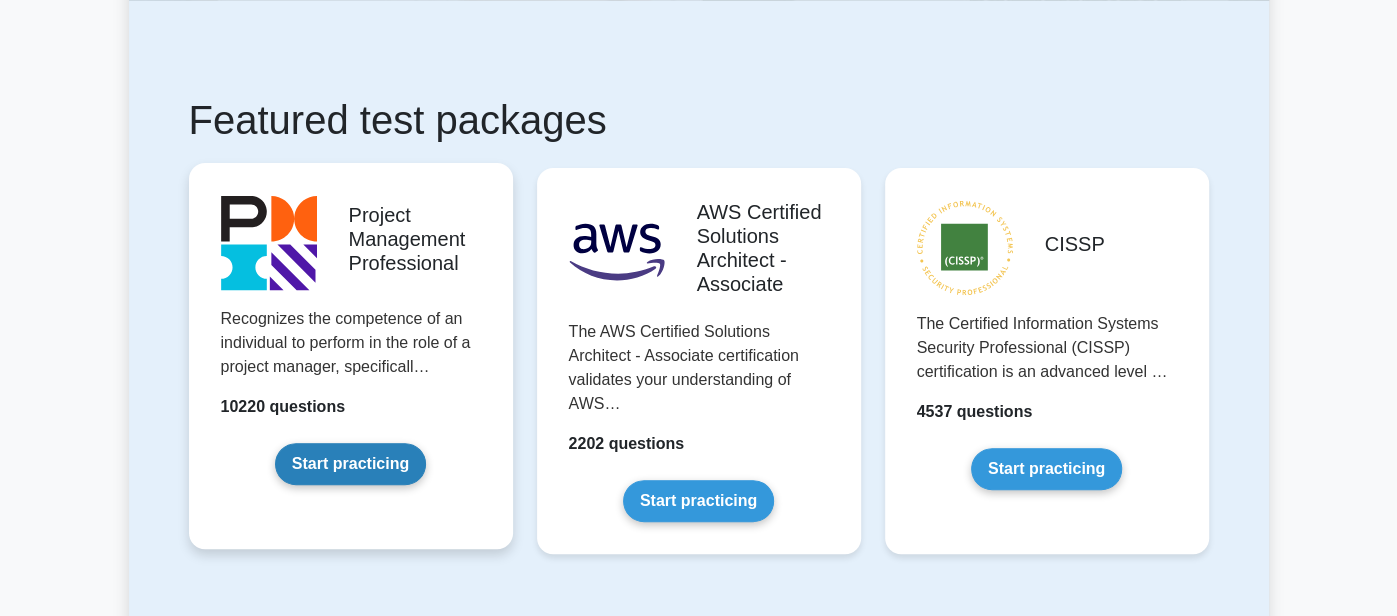 click on "Start practicing" at bounding box center (350, 464) 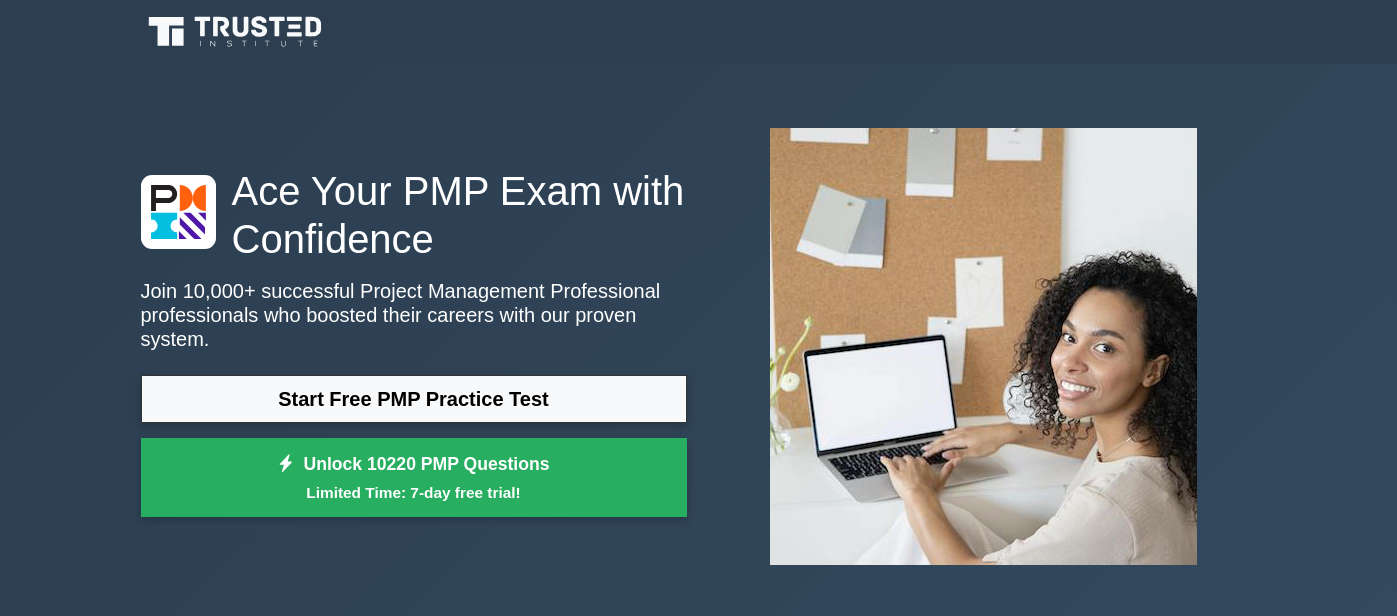 scroll, scrollTop: 0, scrollLeft: 0, axis: both 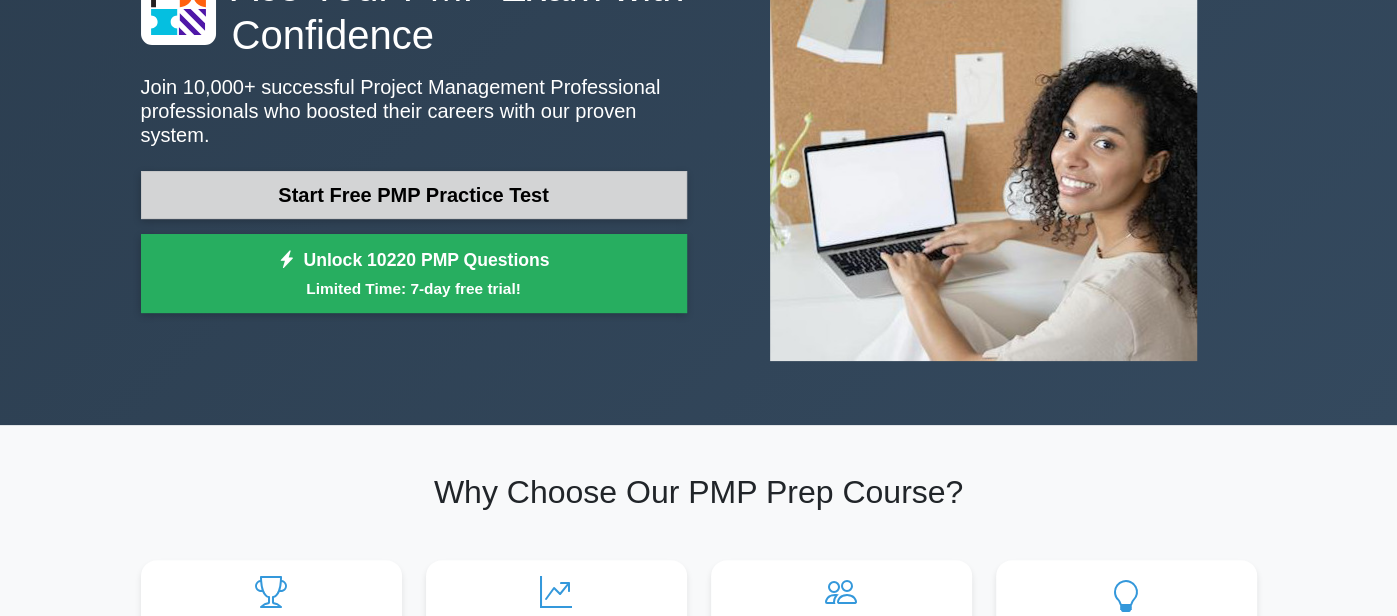 click on "Start Free PMP Practice Test" at bounding box center [414, 195] 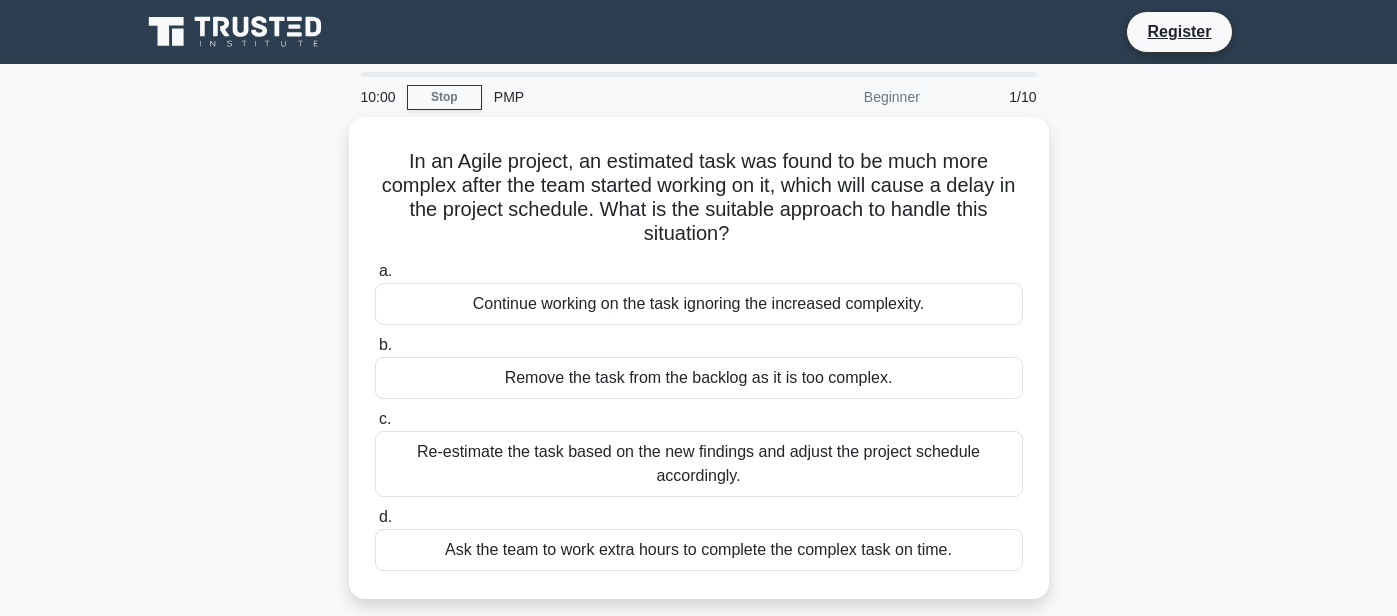 scroll, scrollTop: 0, scrollLeft: 0, axis: both 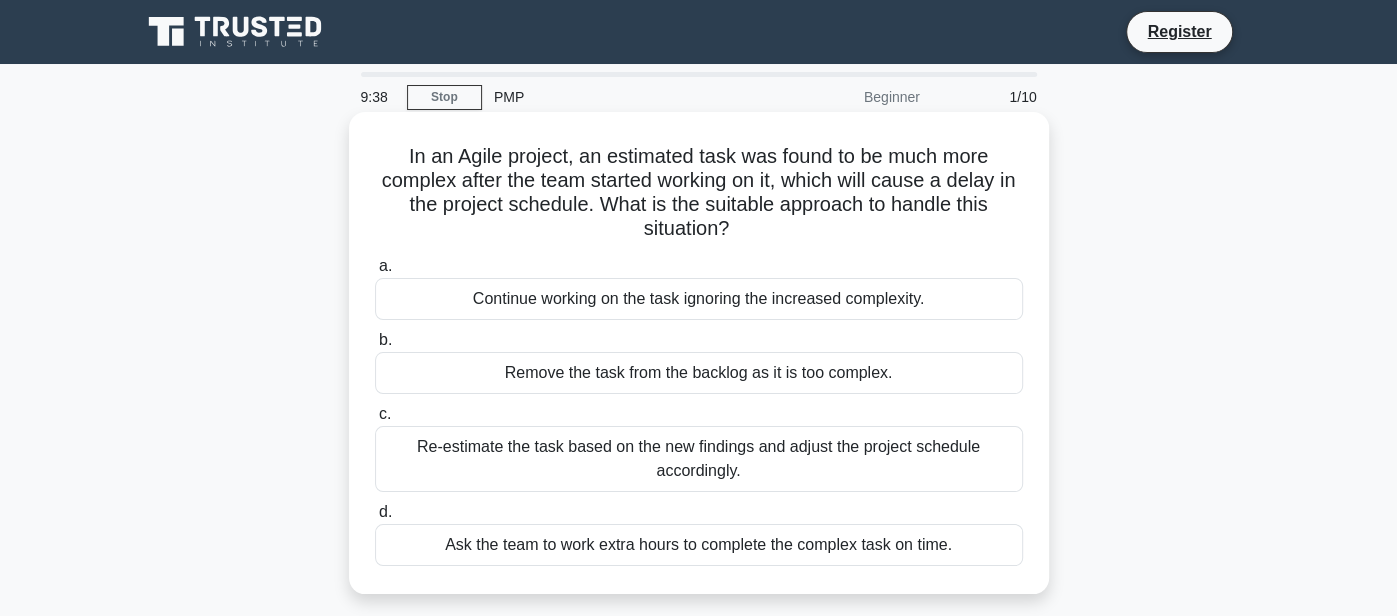 click on "Re-estimate the task based on the new findings and adjust the project schedule accordingly." at bounding box center (699, 459) 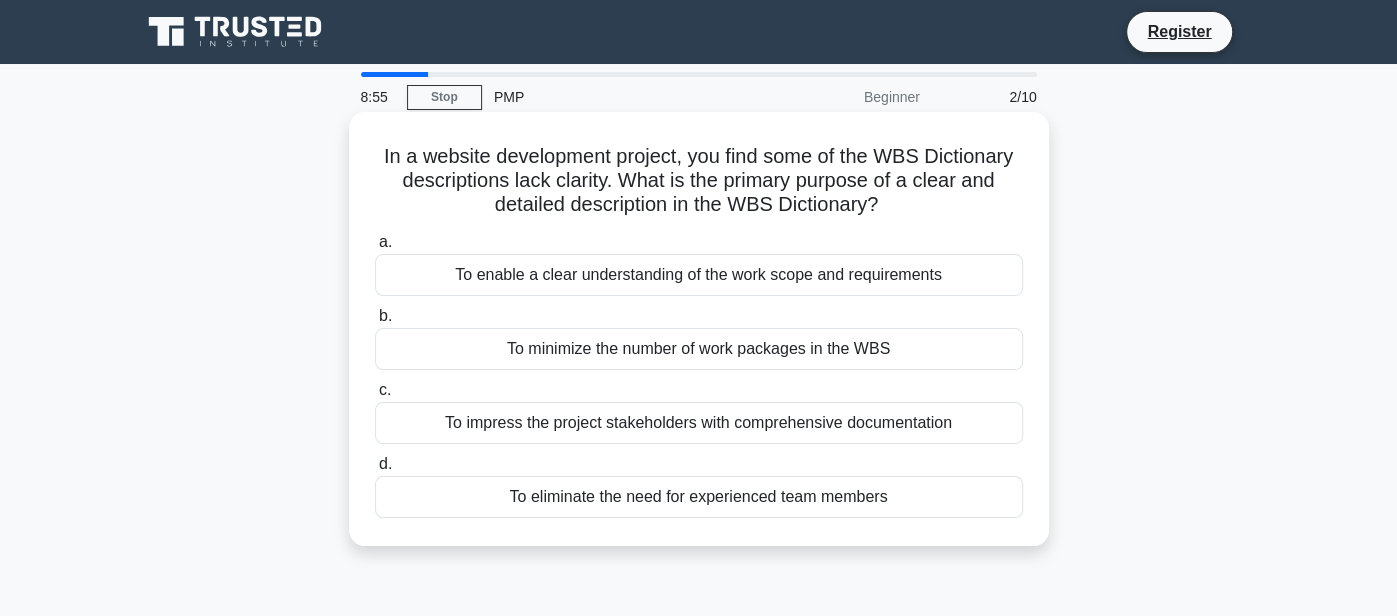 click on "To enable a clear understanding of the work scope and requirements" at bounding box center (699, 275) 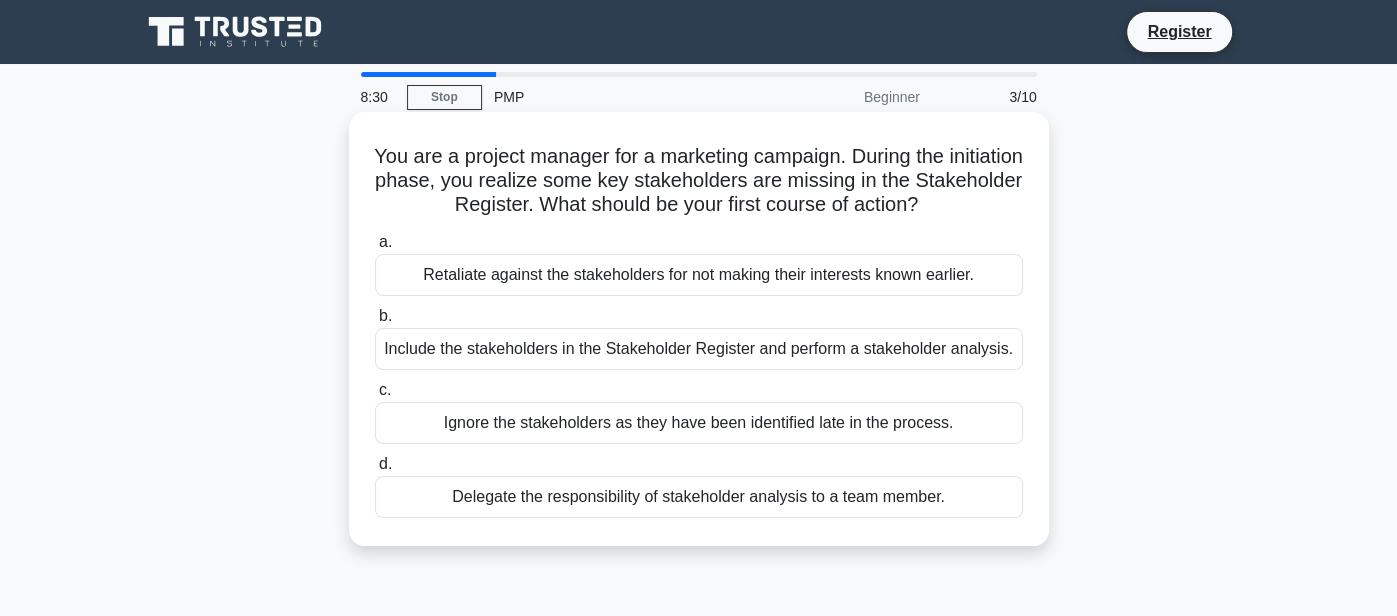 click on "Include the stakeholders in the Stakeholder Register and perform a stakeholder analysis." at bounding box center [699, 349] 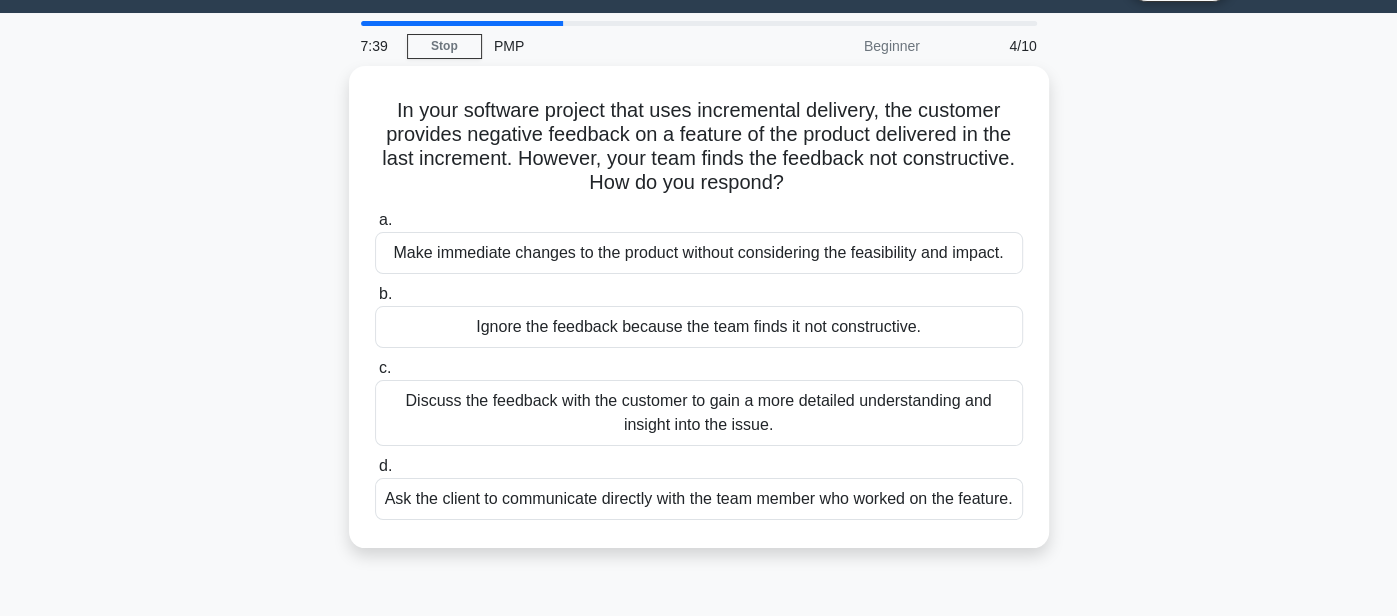 scroll, scrollTop: 56, scrollLeft: 0, axis: vertical 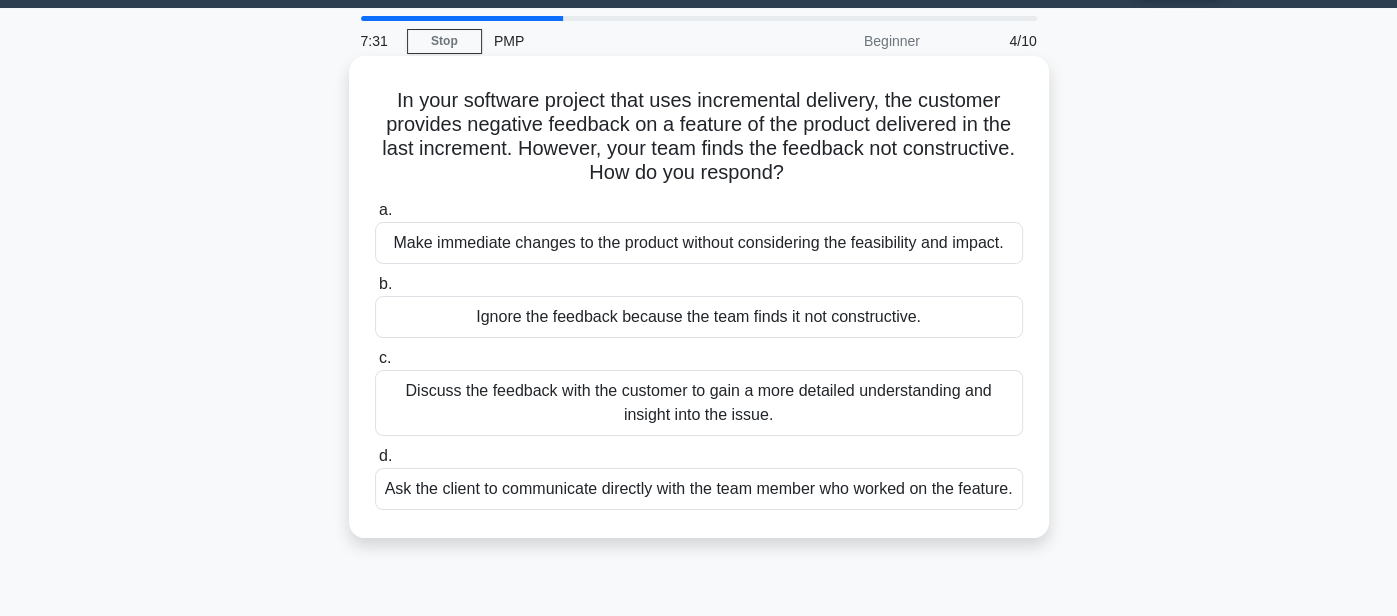 click on "Discuss the feedback with the customer to gain a more detailed understanding and insight into the issue." at bounding box center [699, 403] 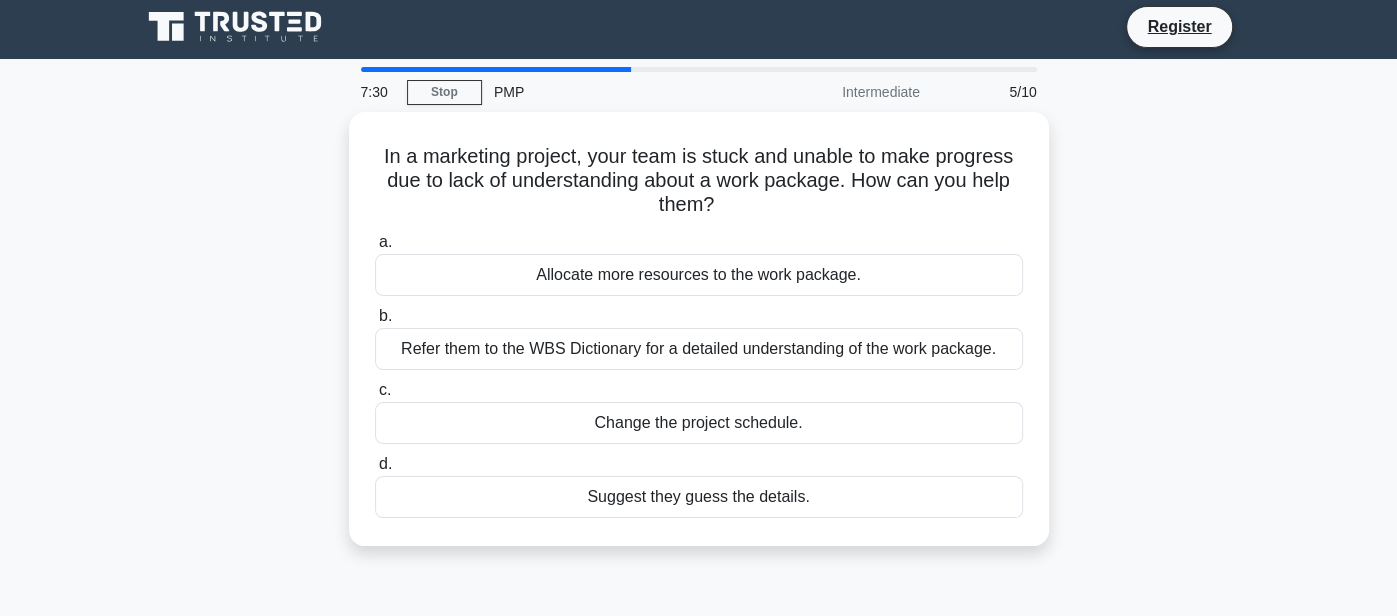 scroll, scrollTop: 0, scrollLeft: 0, axis: both 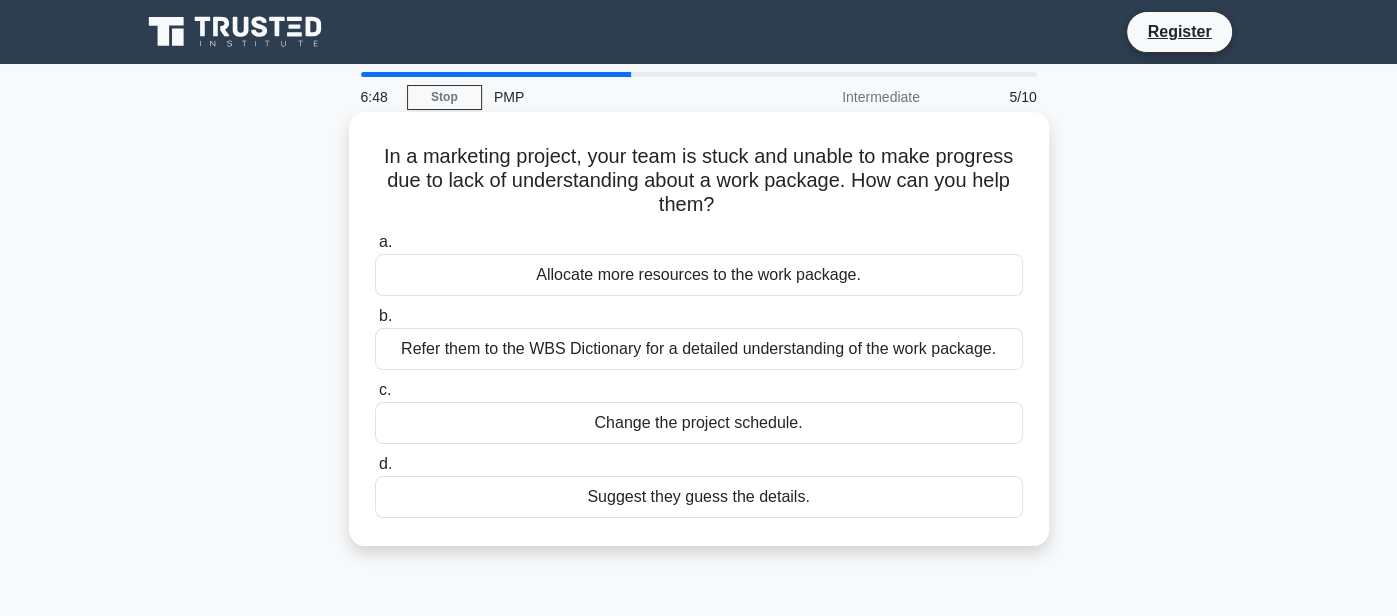 click on "b.
Refer them to the WBS Dictionary for a detailed understanding of the work package." at bounding box center (699, 337) 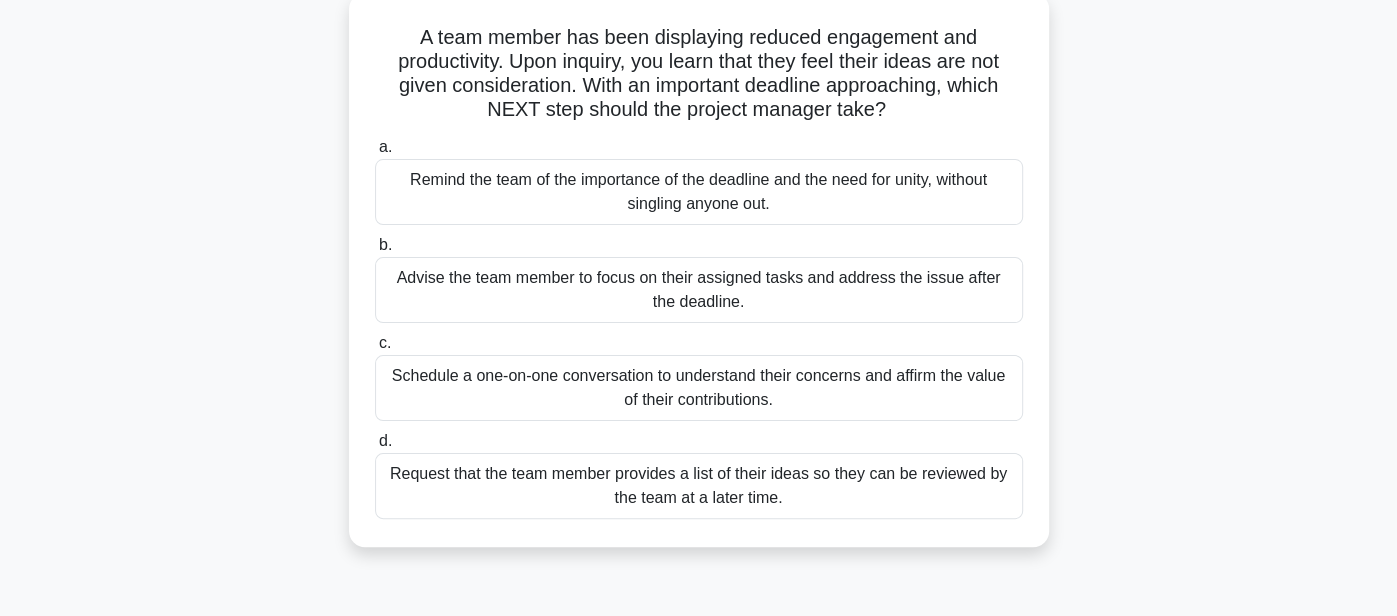 scroll, scrollTop: 126, scrollLeft: 0, axis: vertical 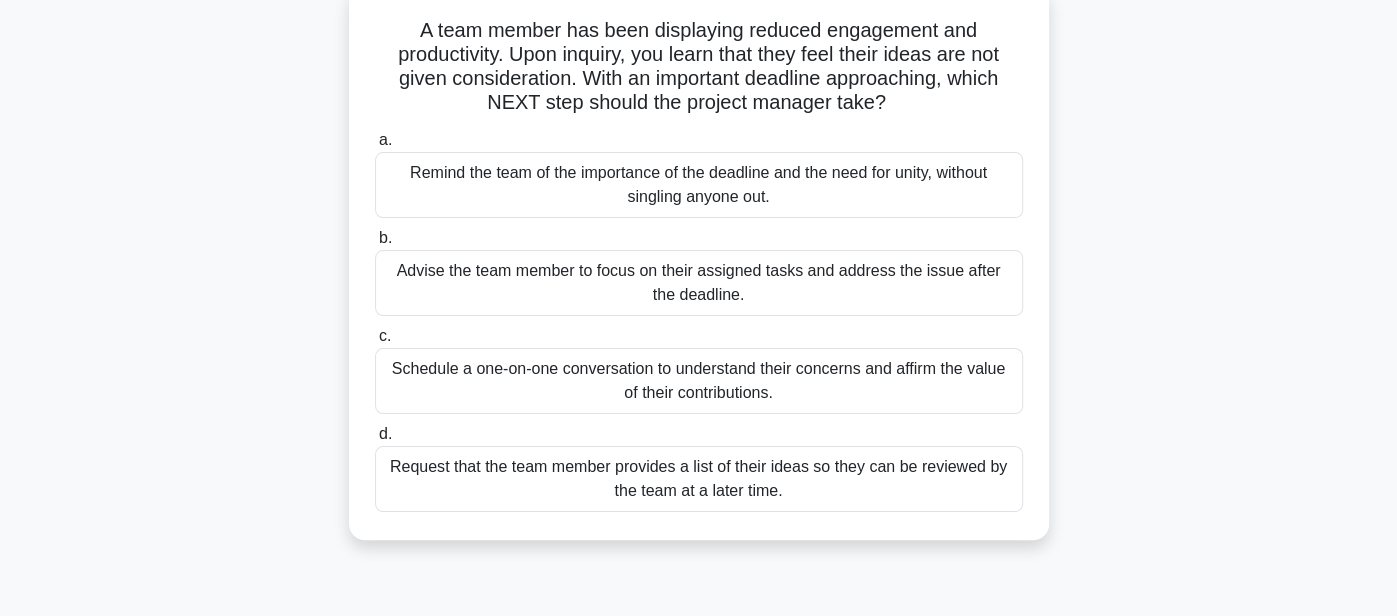 click on "Schedule a one-on-one conversation to understand their concerns and affirm the value of their contributions." at bounding box center [699, 381] 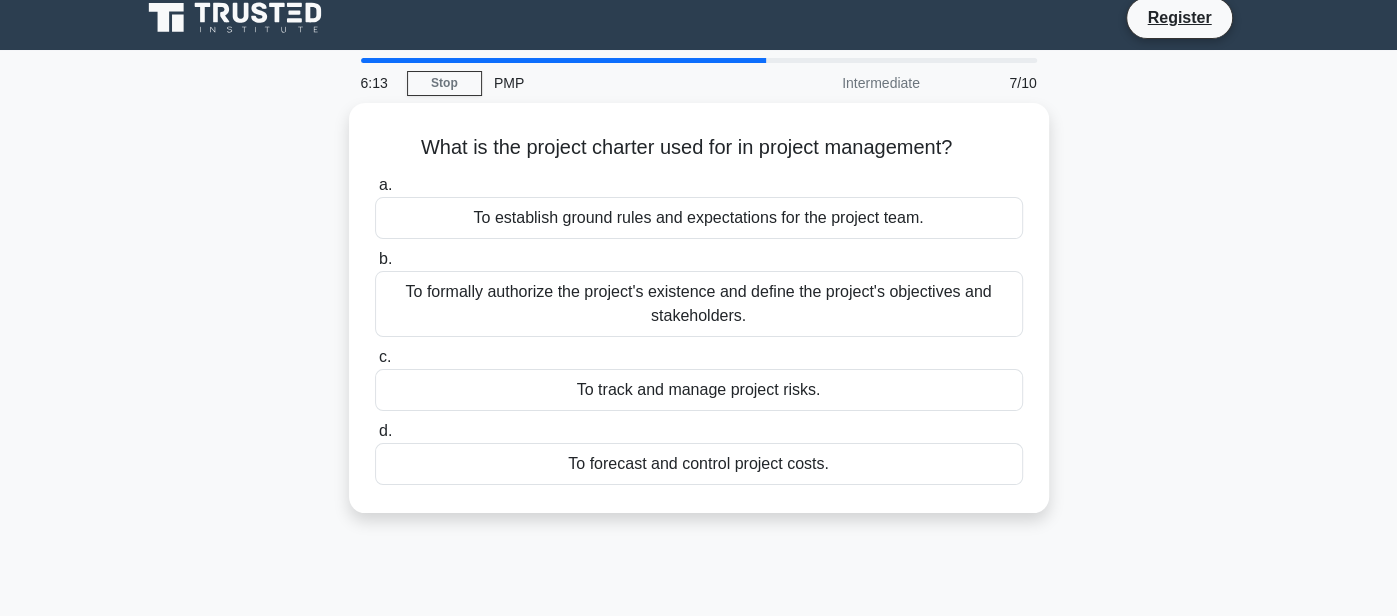 scroll, scrollTop: 16, scrollLeft: 0, axis: vertical 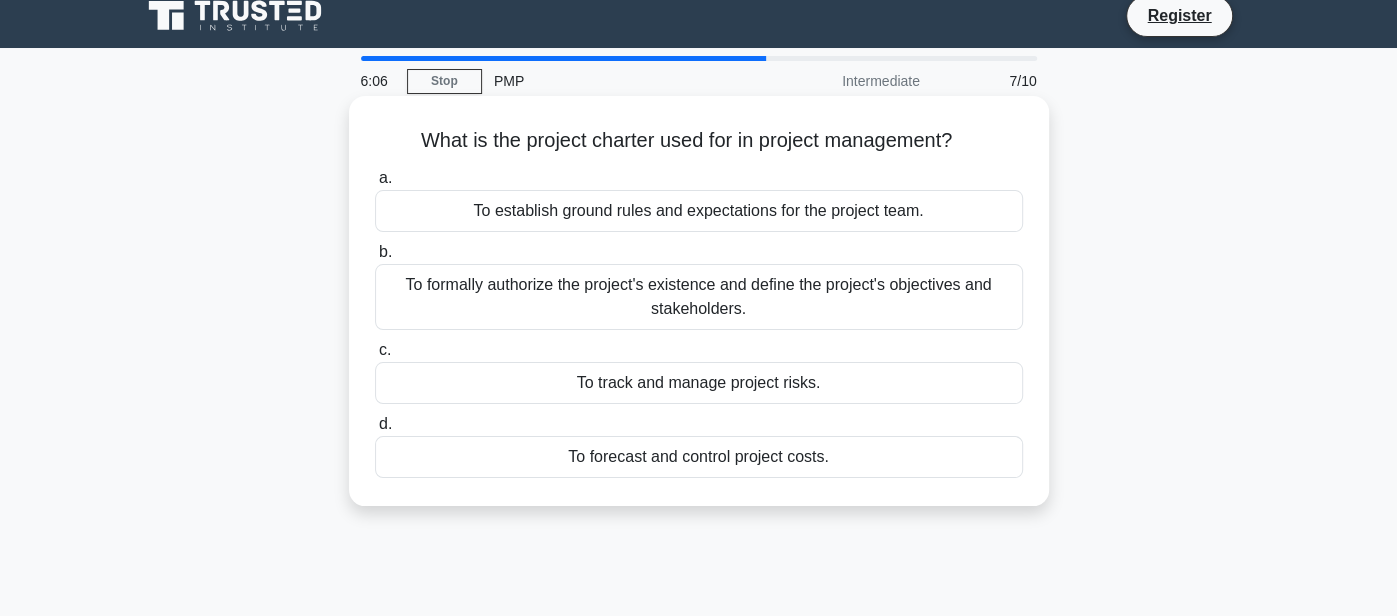 click on "To formally authorize the project's existence and define the project's objectives and stakeholders." at bounding box center [699, 297] 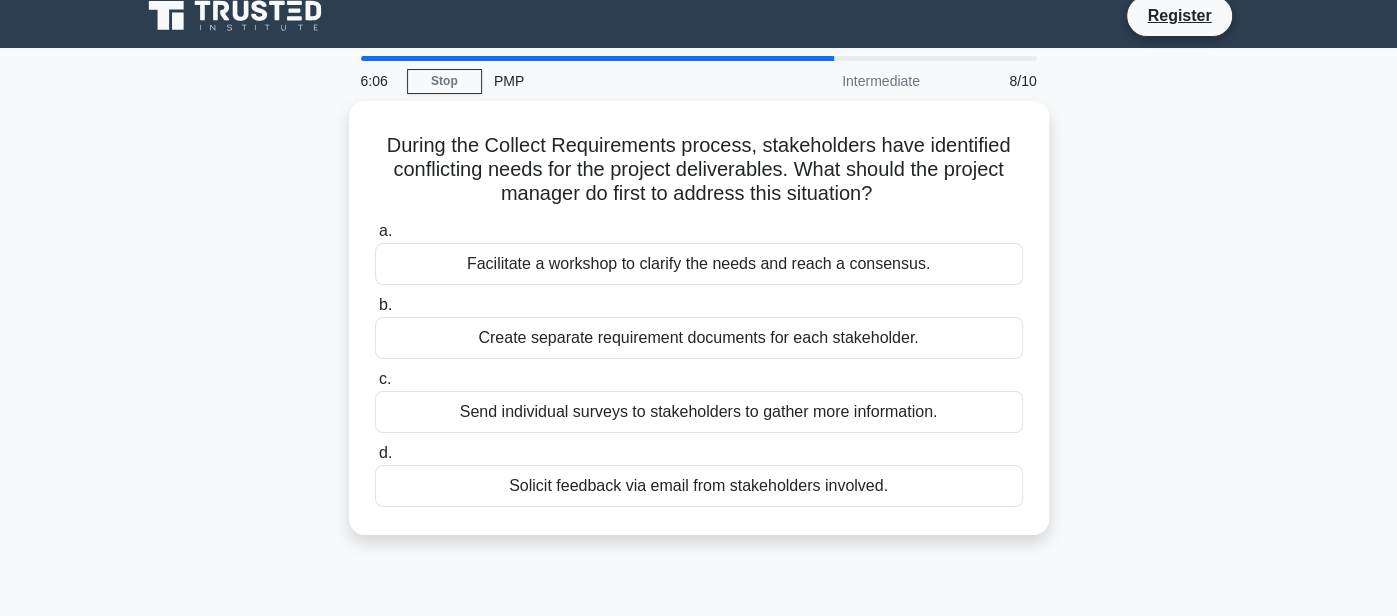 scroll, scrollTop: 0, scrollLeft: 0, axis: both 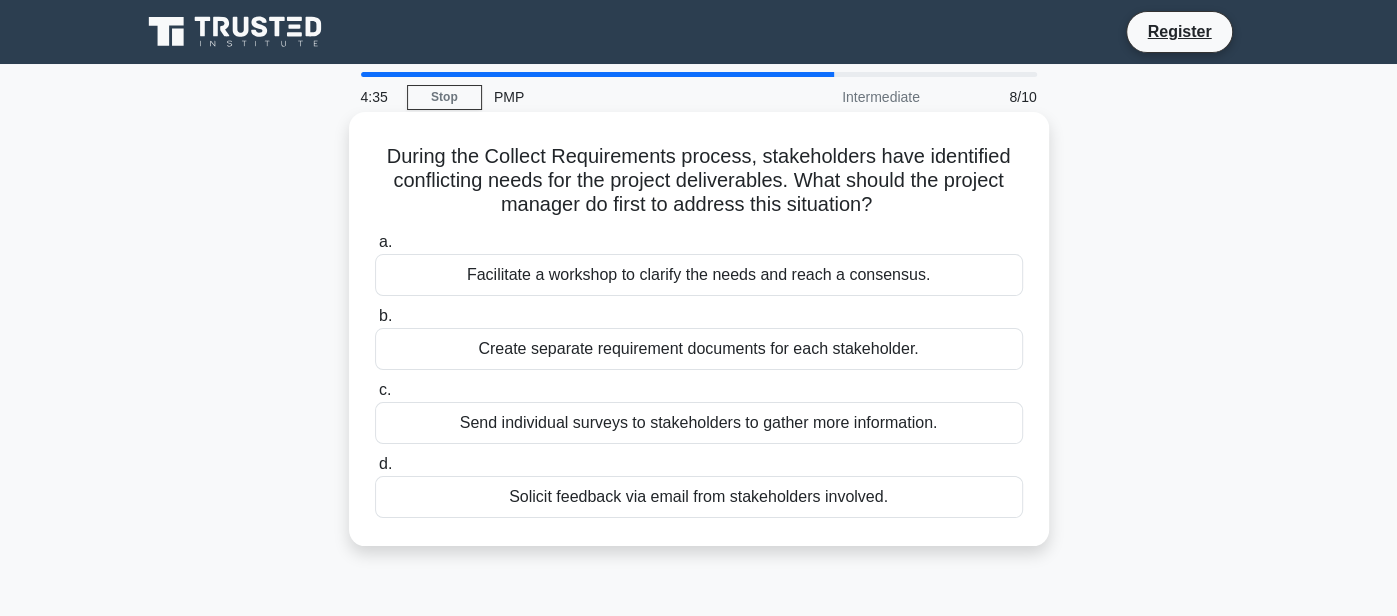 click on "Facilitate a workshop to clarify the needs and reach a consensus." at bounding box center [699, 275] 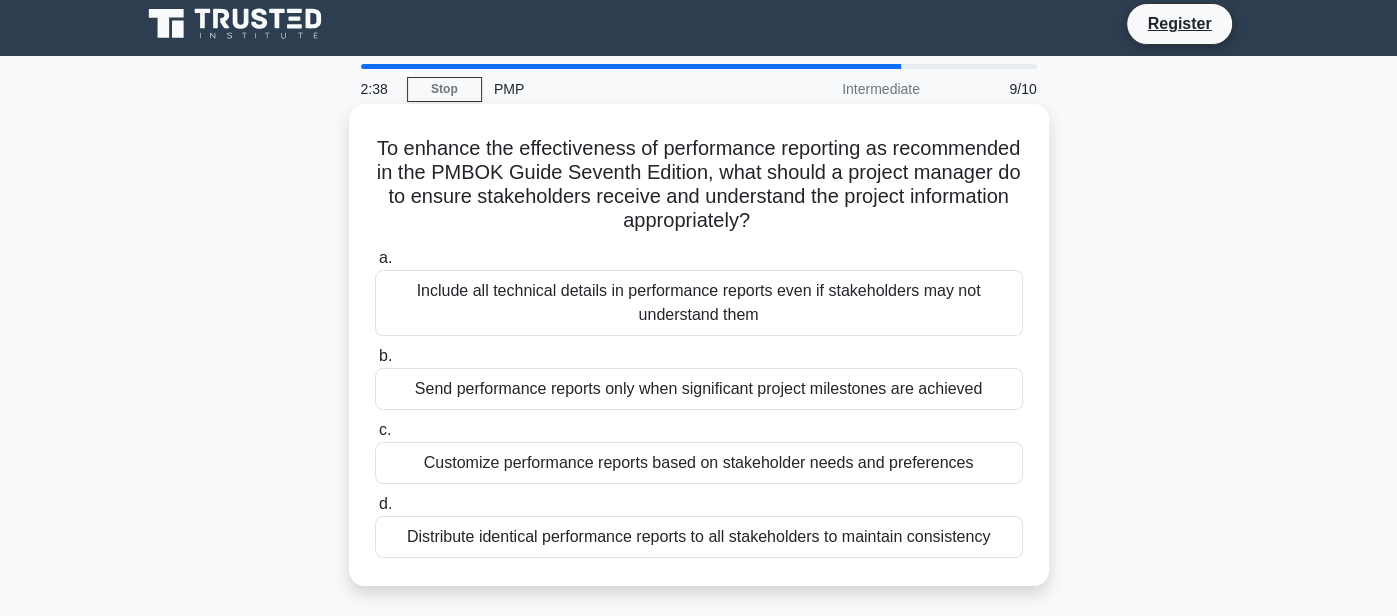 scroll, scrollTop: 95, scrollLeft: 0, axis: vertical 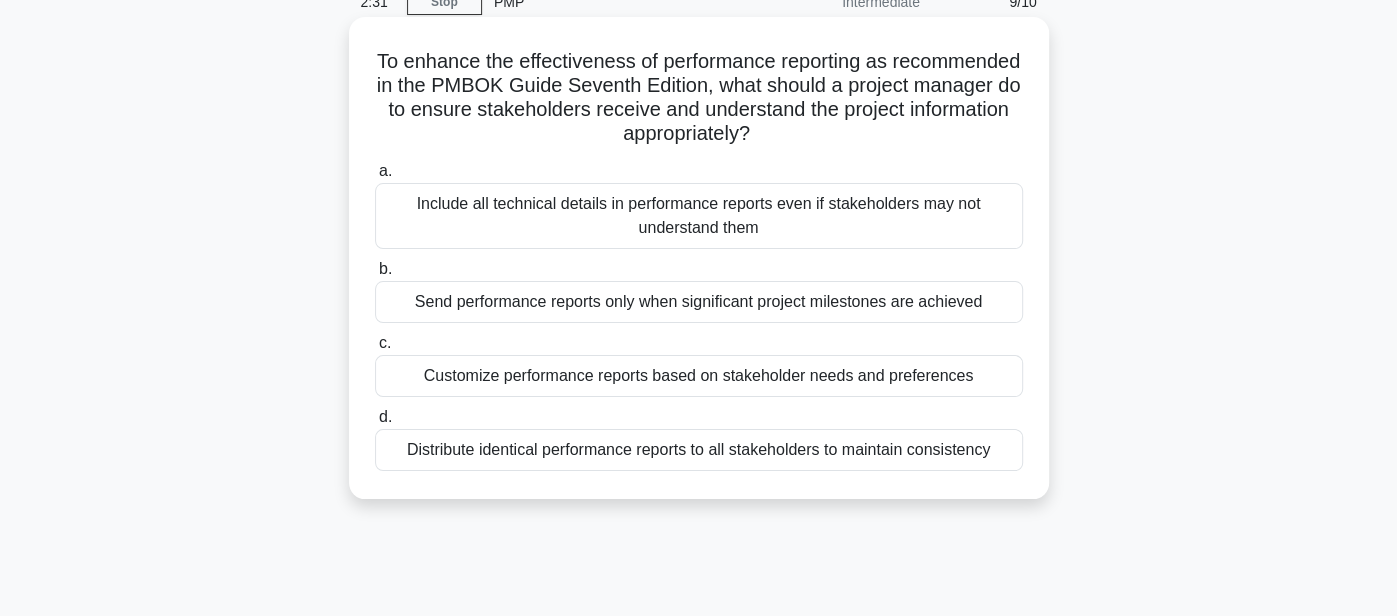 click on "Customize performance reports based on stakeholder needs and preferences" at bounding box center (699, 376) 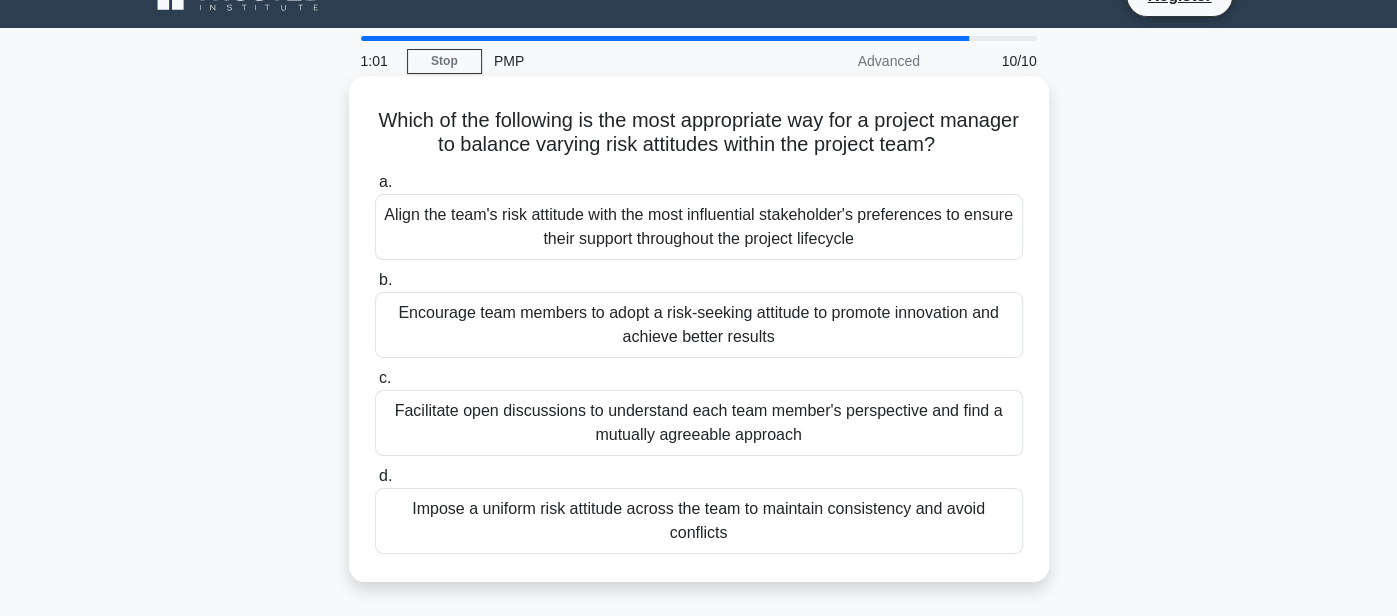 scroll, scrollTop: 38, scrollLeft: 0, axis: vertical 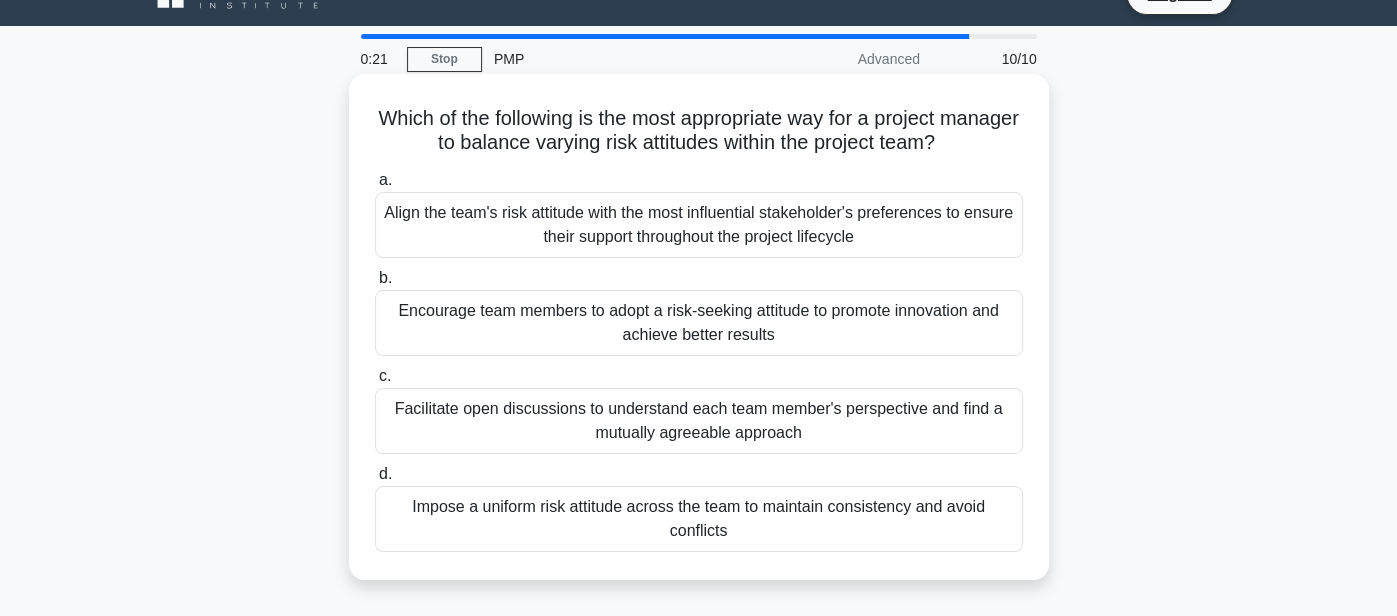 click on "Impose a uniform risk attitude across the team to maintain consistency and avoid conflicts" at bounding box center (699, 519) 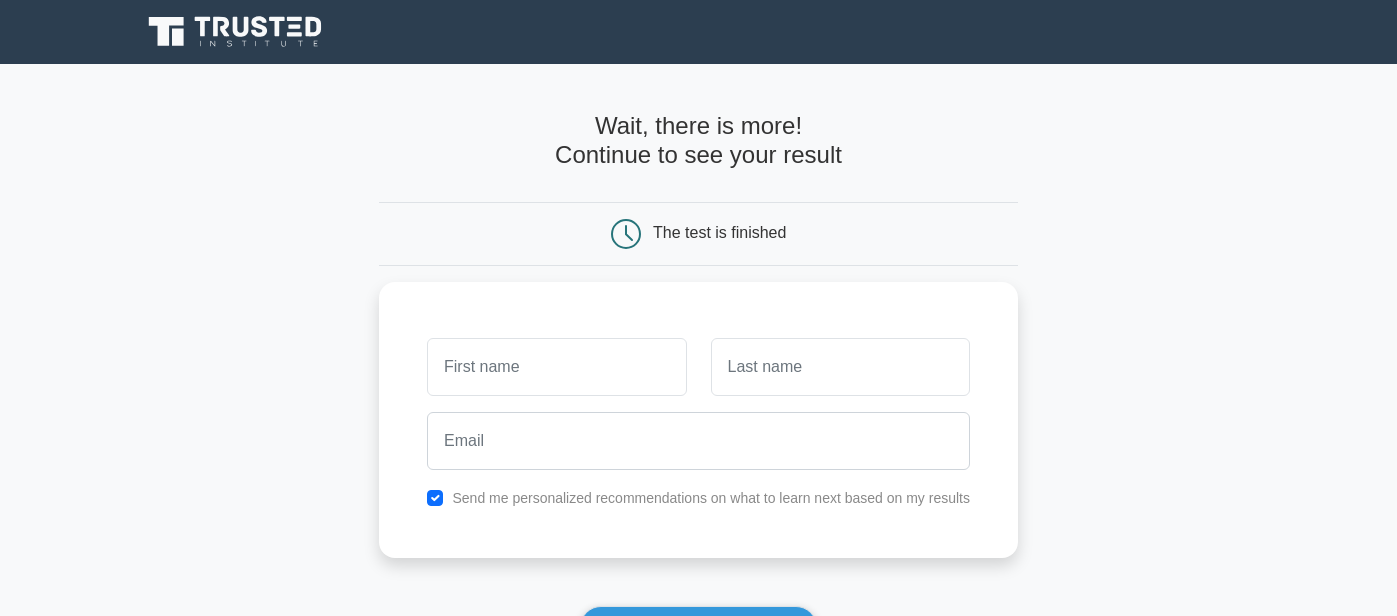 scroll, scrollTop: 0, scrollLeft: 0, axis: both 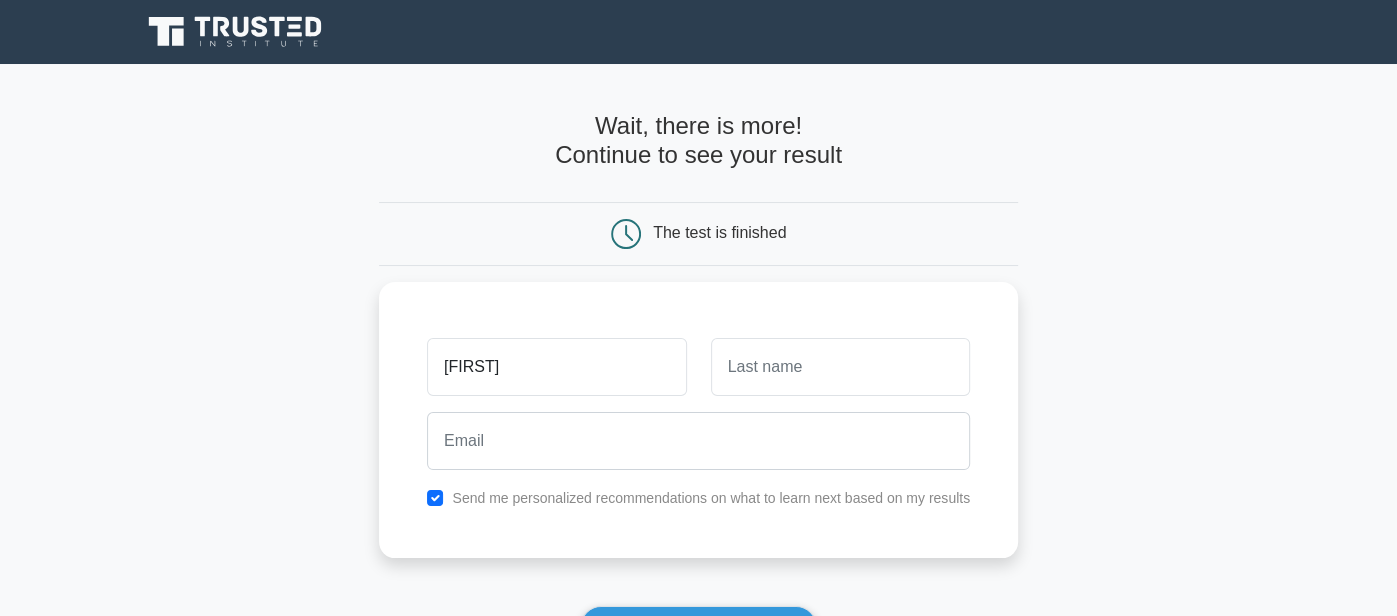 type on "janish" 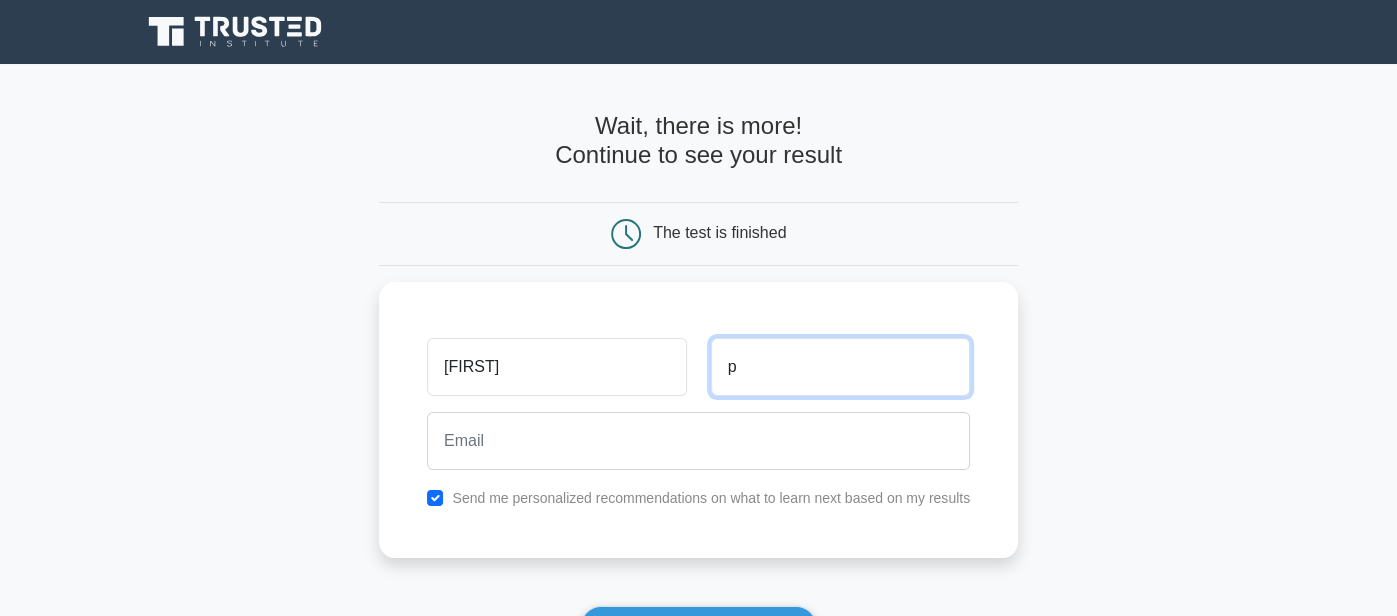 type on "p" 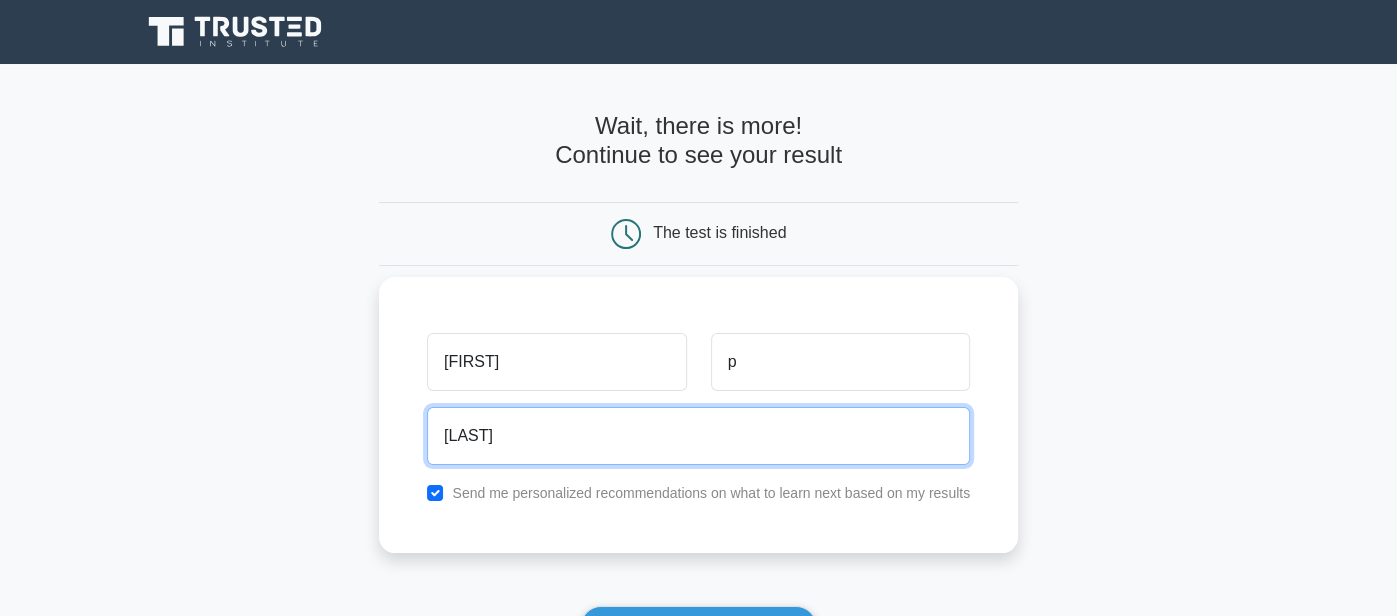 type on "ranish20042003@gmail.com" 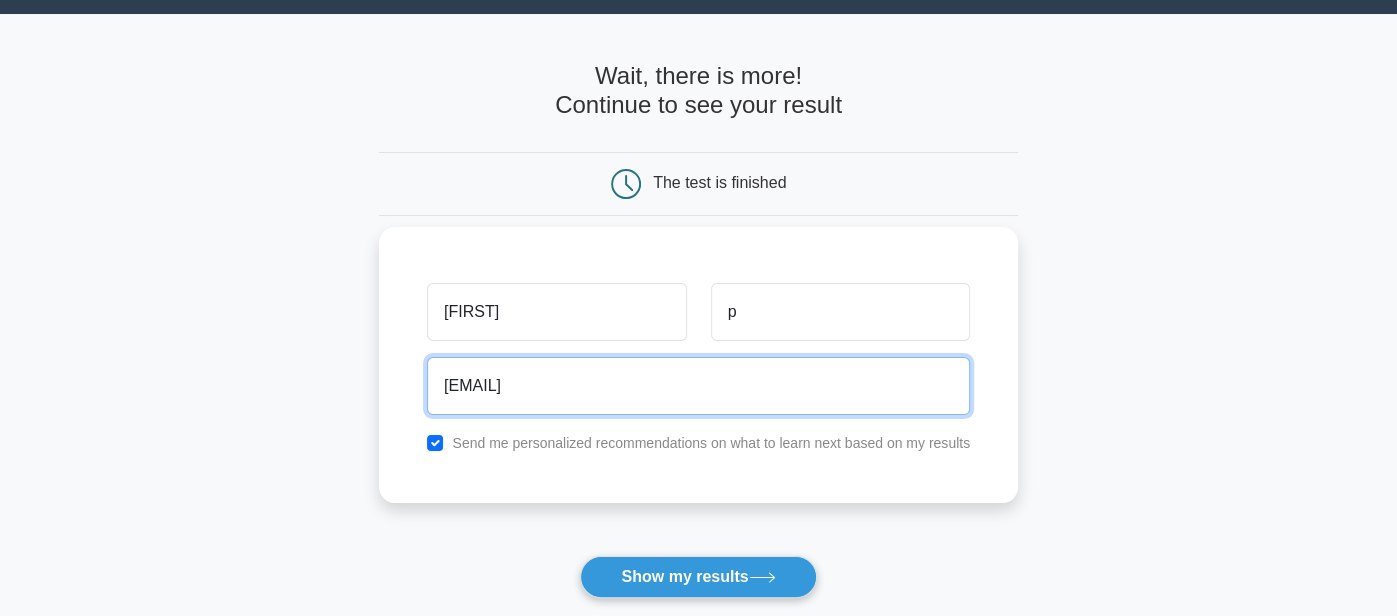 scroll, scrollTop: 60, scrollLeft: 0, axis: vertical 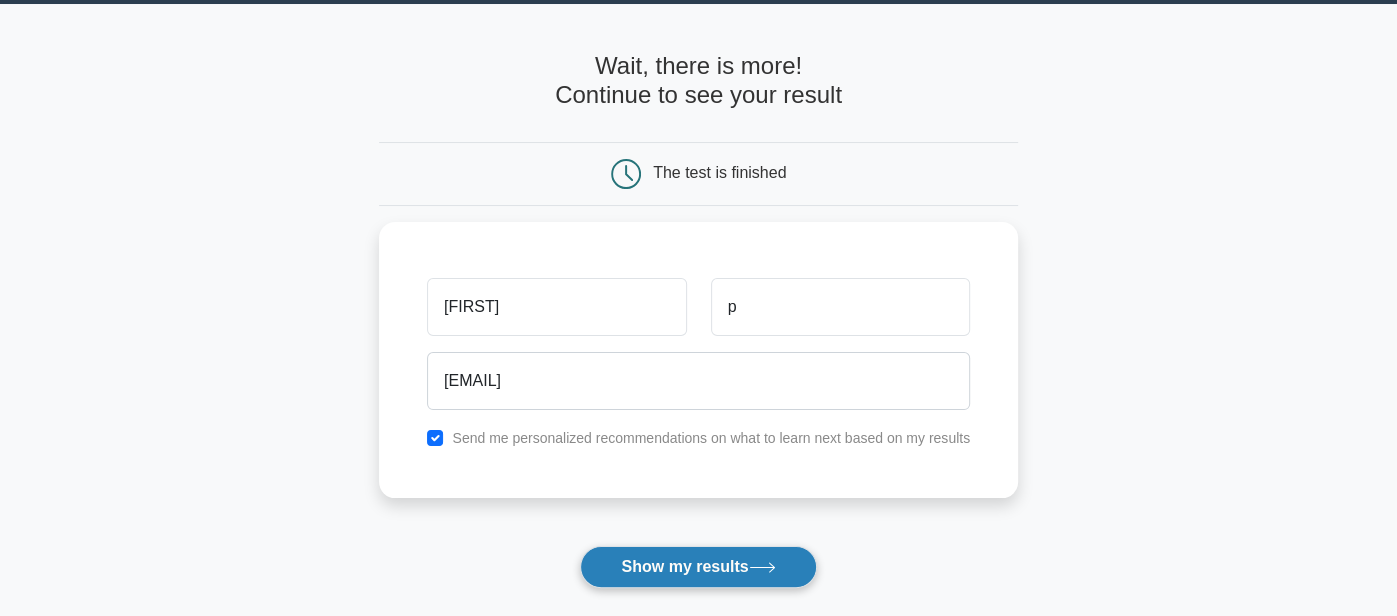 click on "Show my results" at bounding box center [698, 567] 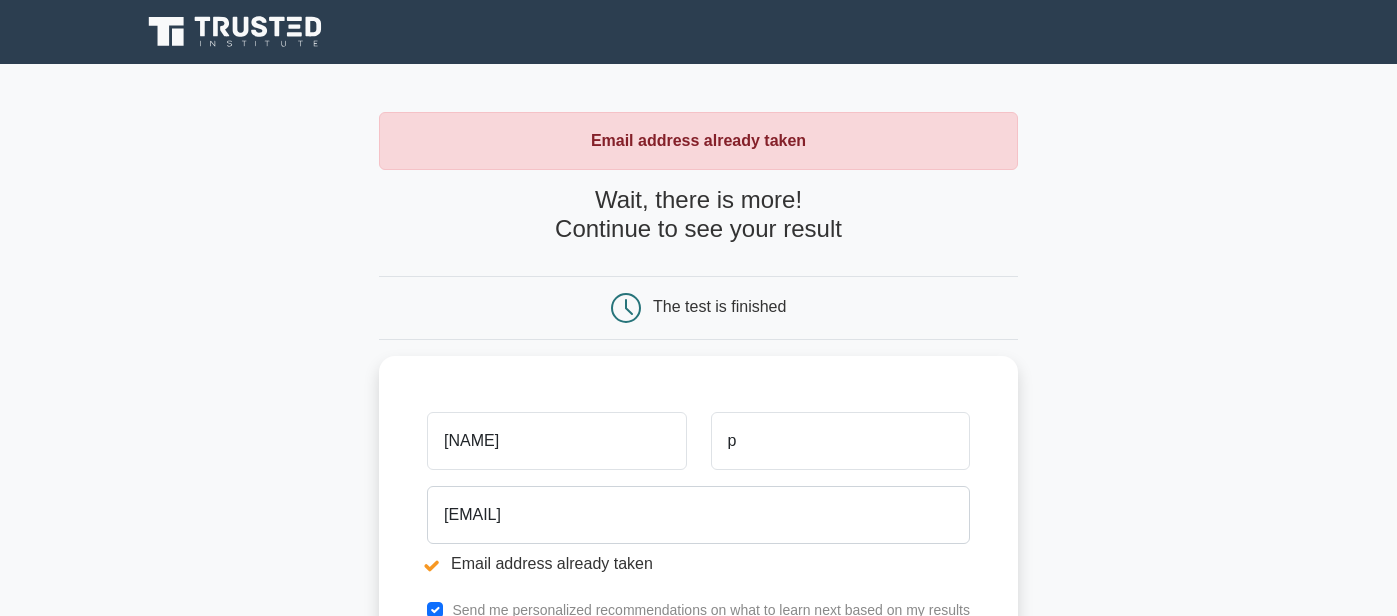 scroll, scrollTop: 0, scrollLeft: 0, axis: both 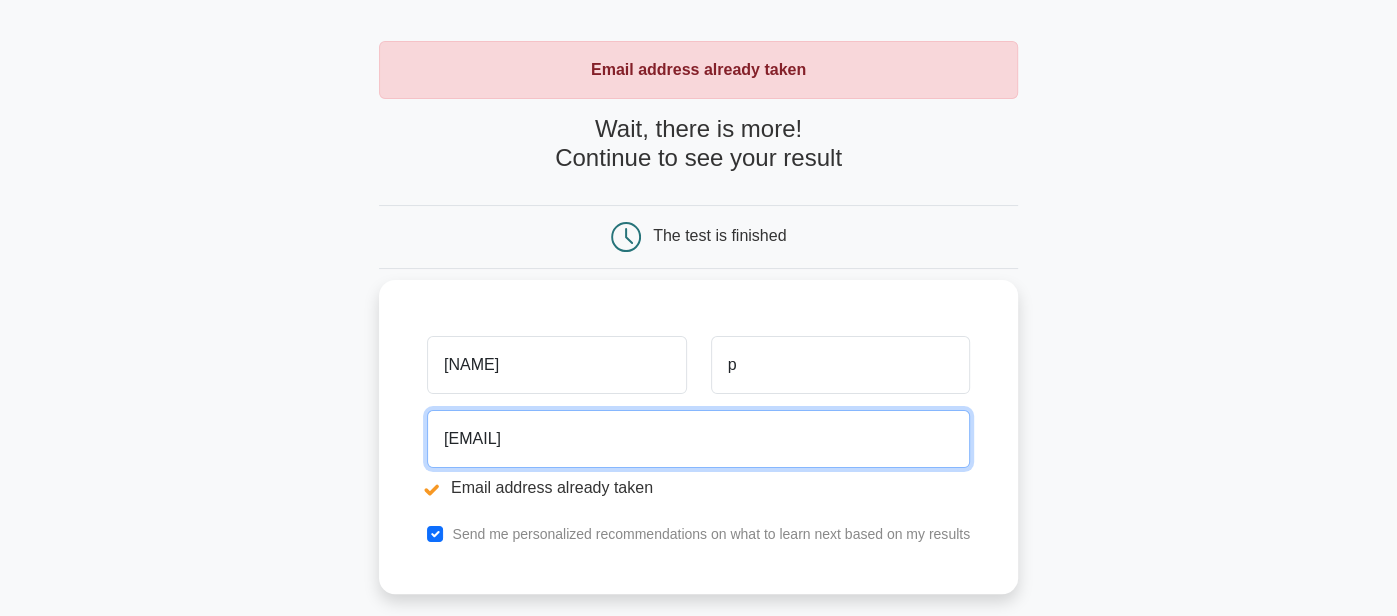 click on "[EMAIL]" at bounding box center (698, 439) 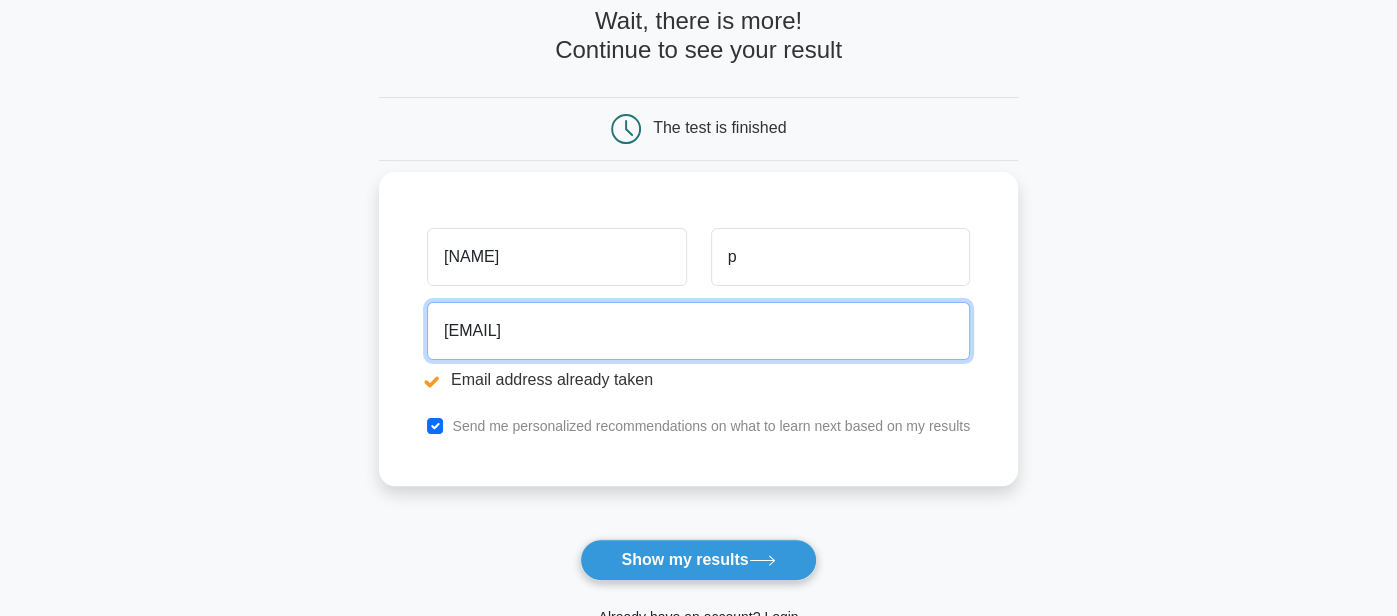 scroll, scrollTop: 180, scrollLeft: 0, axis: vertical 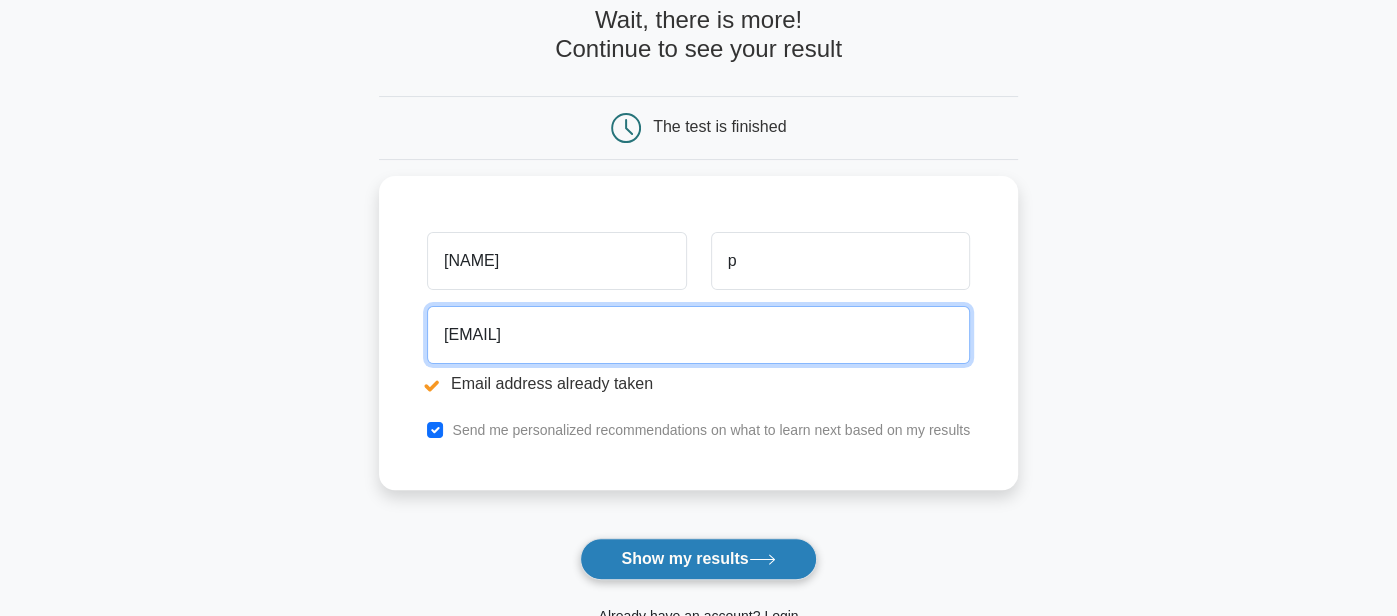 type on "gjanishpaul@gmail.com" 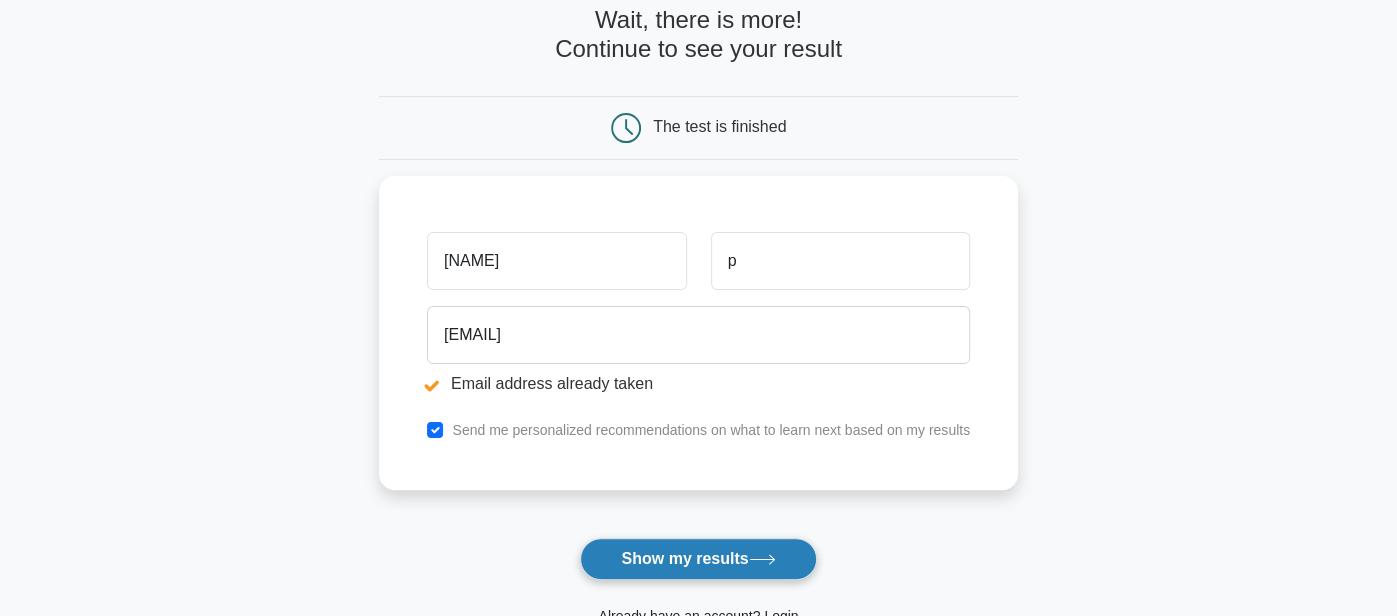 click on "Show my results" at bounding box center (698, 559) 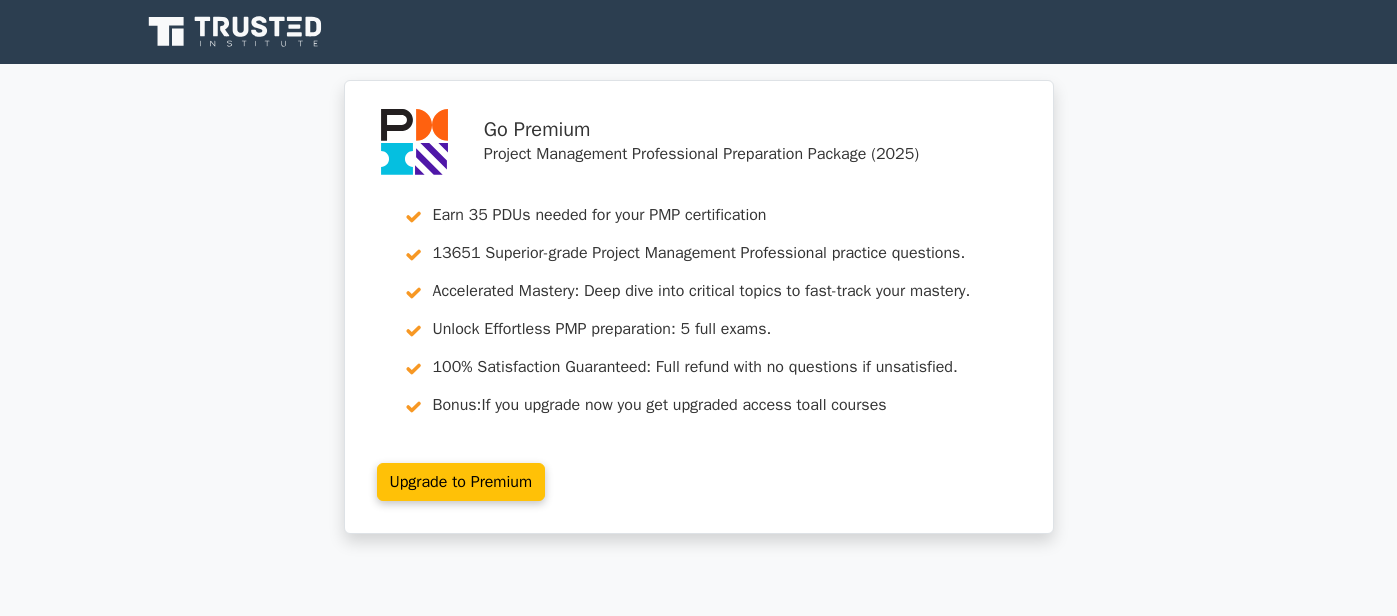 scroll, scrollTop: 0, scrollLeft: 0, axis: both 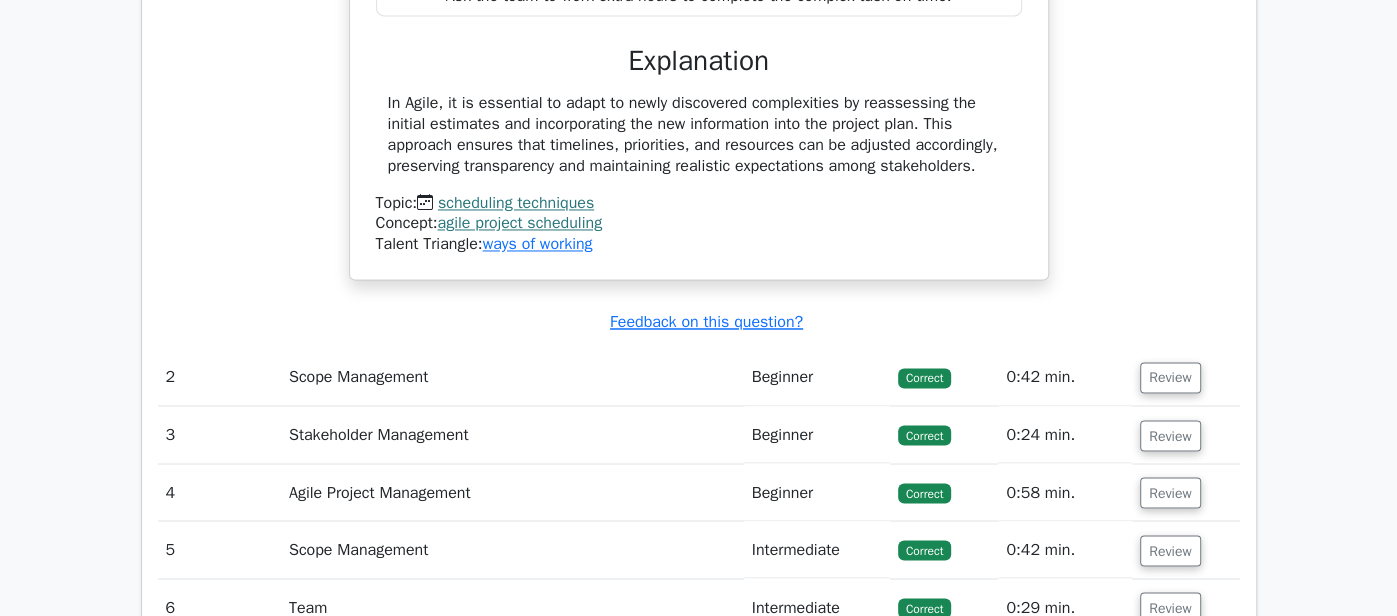 click on "Scope Management" at bounding box center [512, 377] 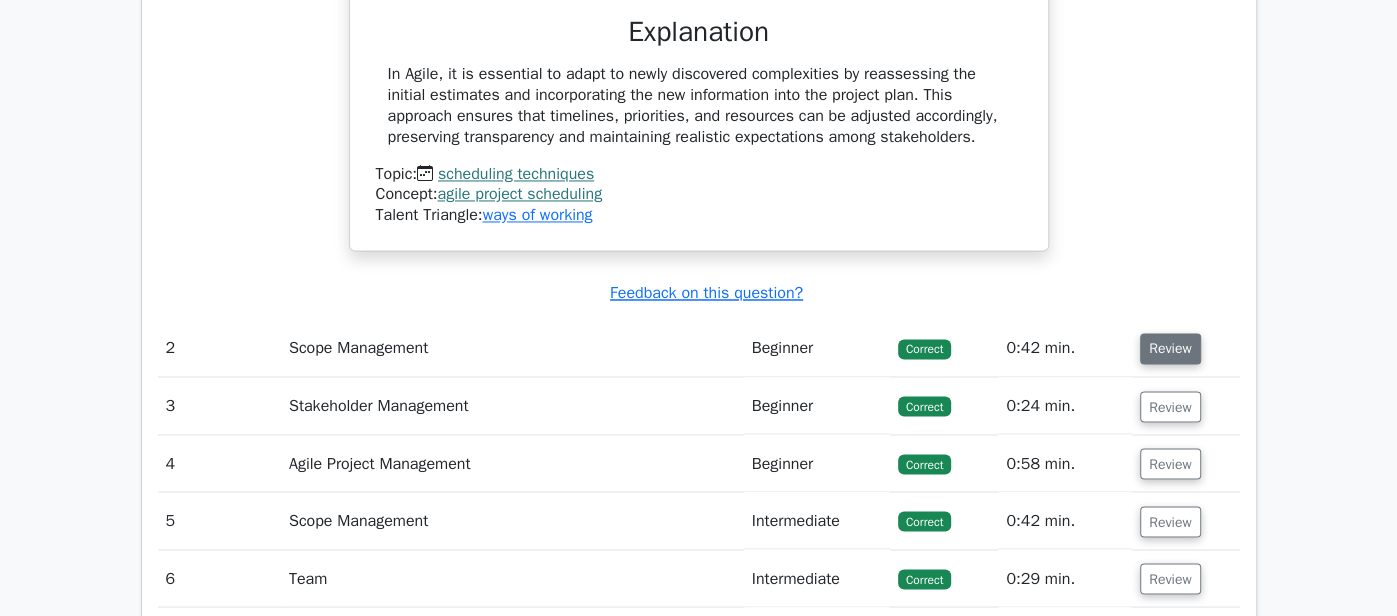 scroll, scrollTop: 2172, scrollLeft: 0, axis: vertical 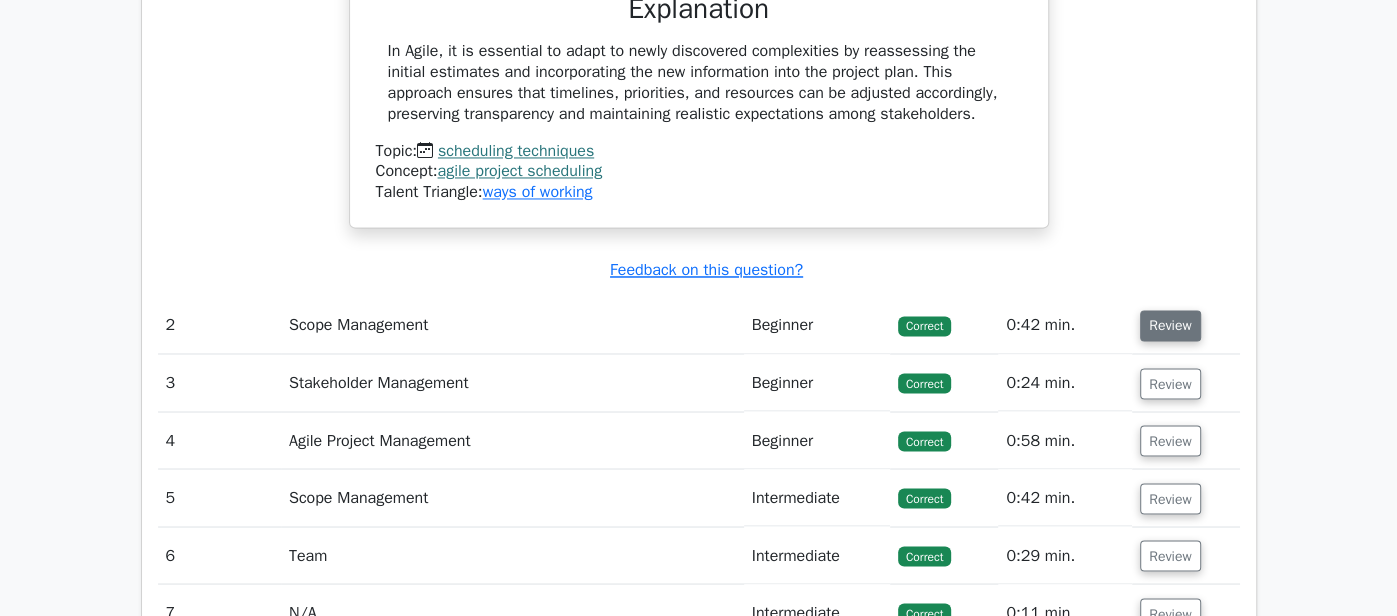 click on "Review" at bounding box center [1170, 325] 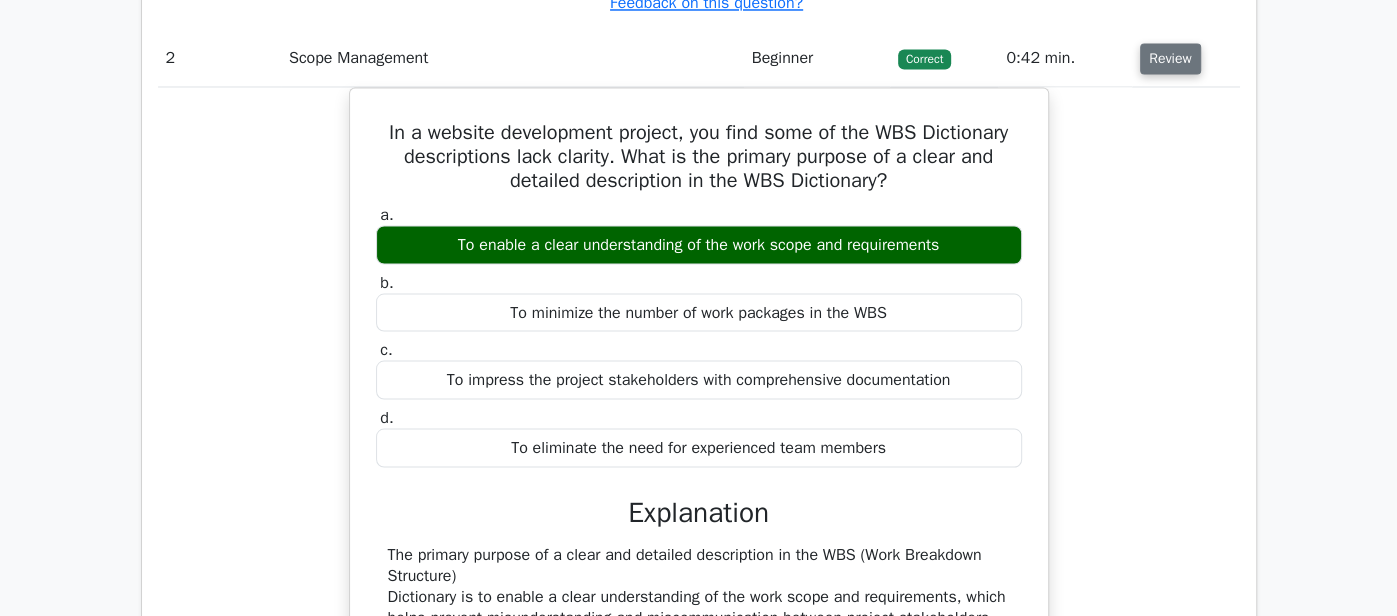 scroll, scrollTop: 2443, scrollLeft: 0, axis: vertical 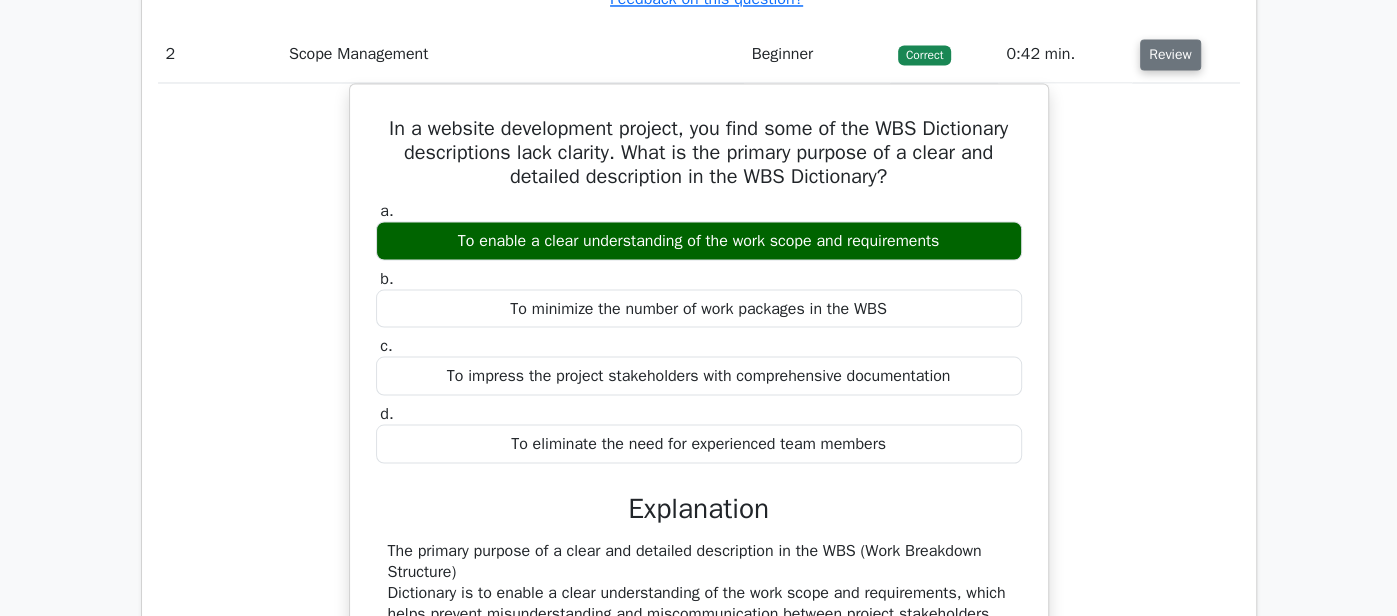 type 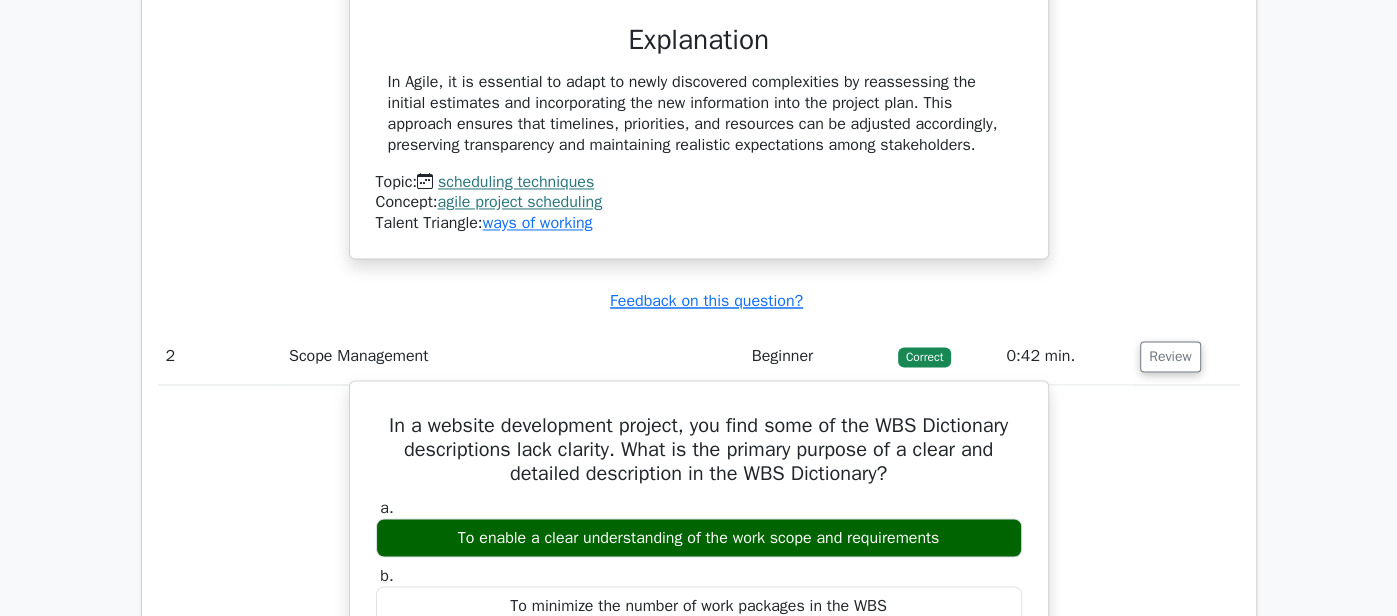scroll, scrollTop: 0, scrollLeft: 0, axis: both 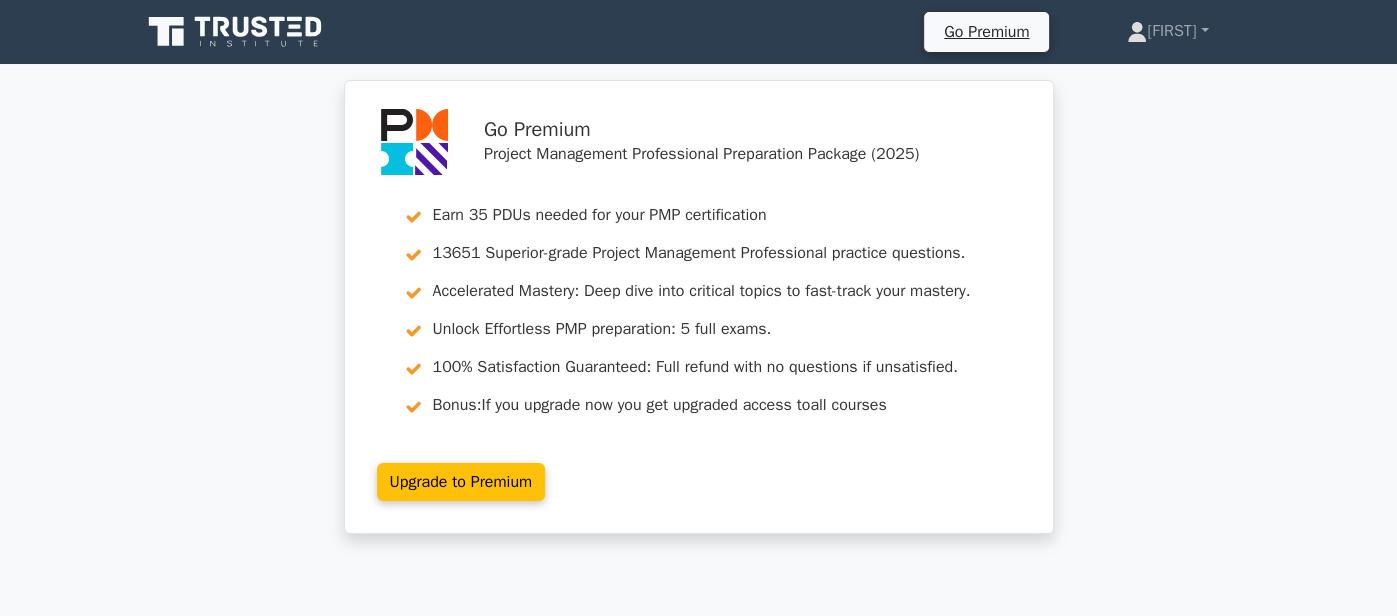 click 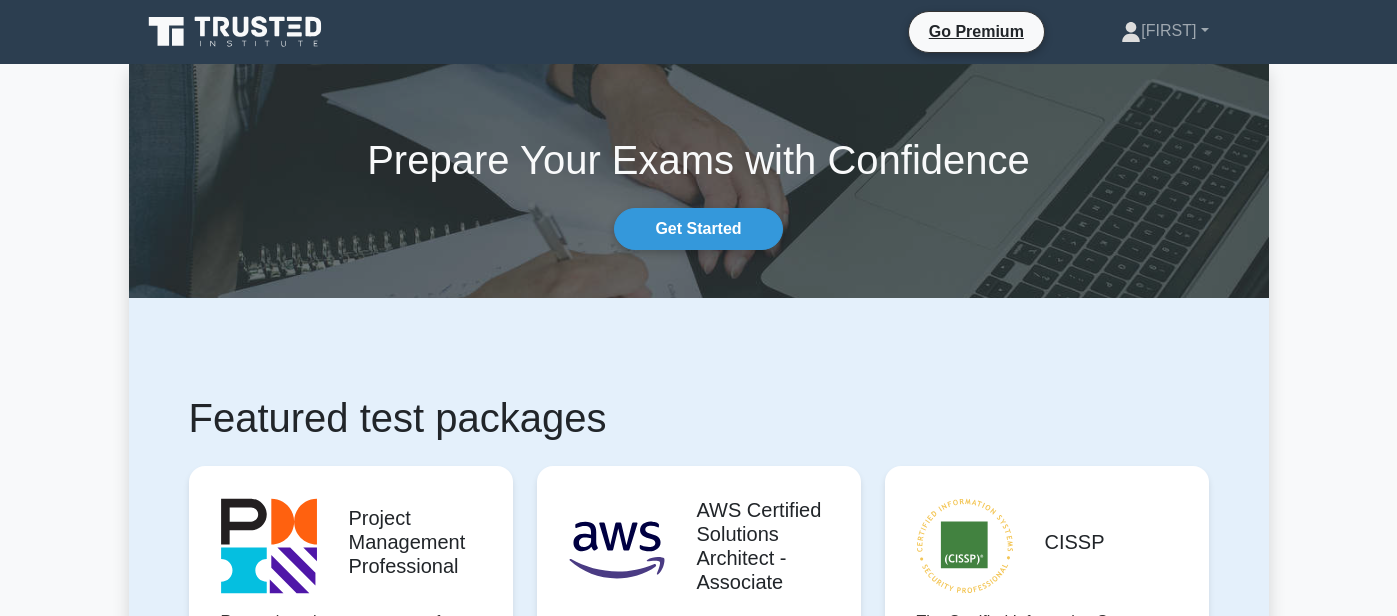 scroll, scrollTop: 0, scrollLeft: 0, axis: both 